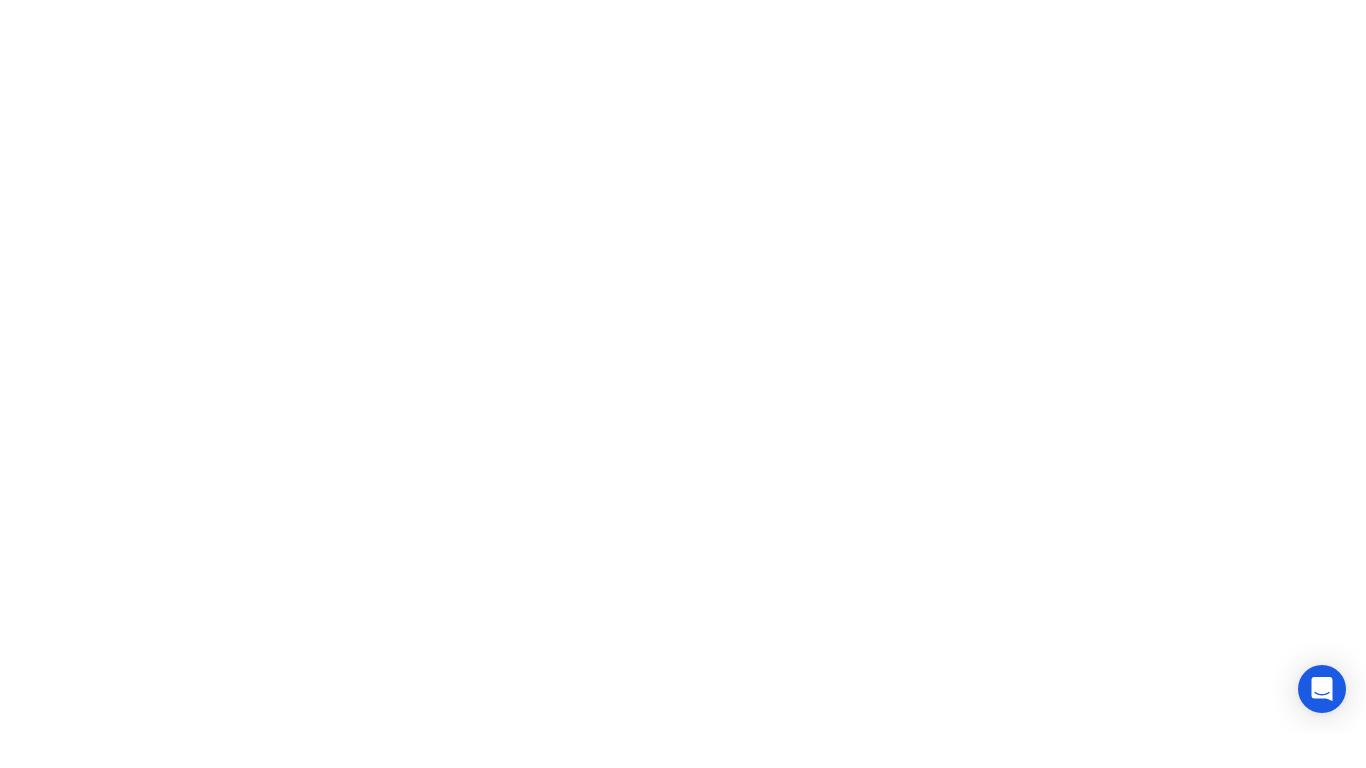 scroll, scrollTop: 0, scrollLeft: 0, axis: both 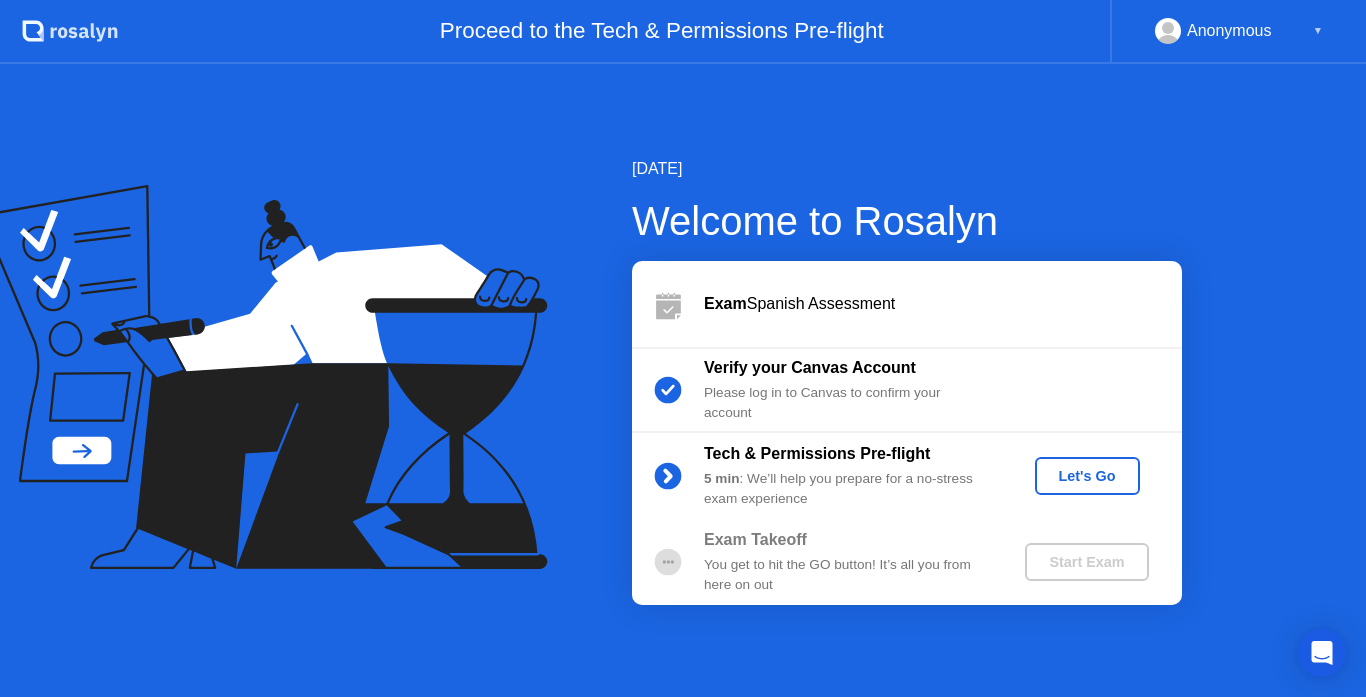 click on "Let's Go" 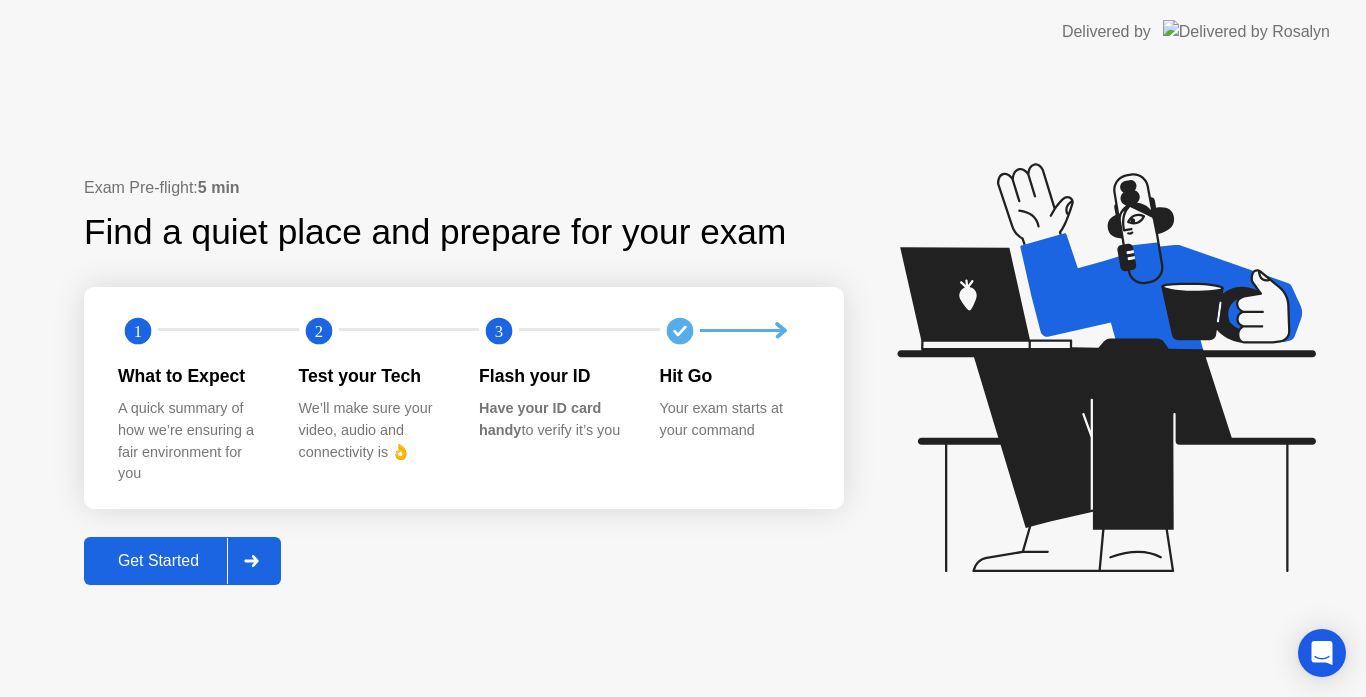 click on "Get Started" 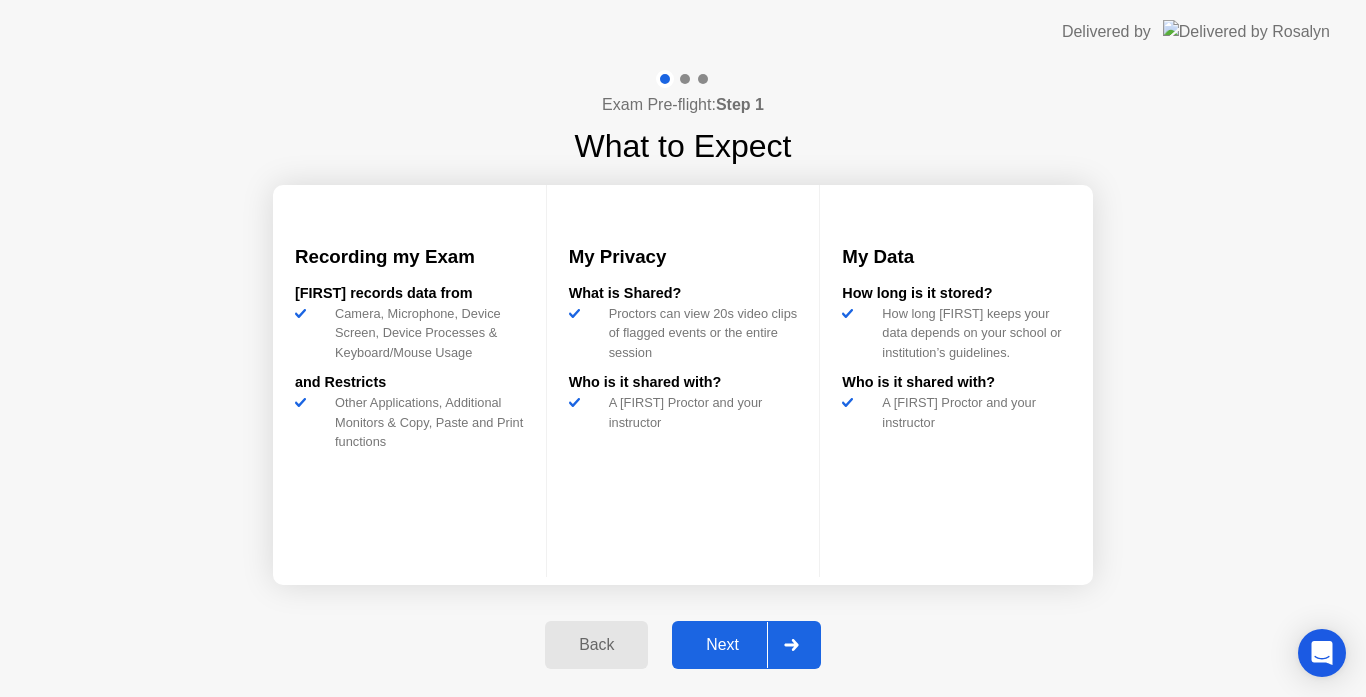 click on "Next" 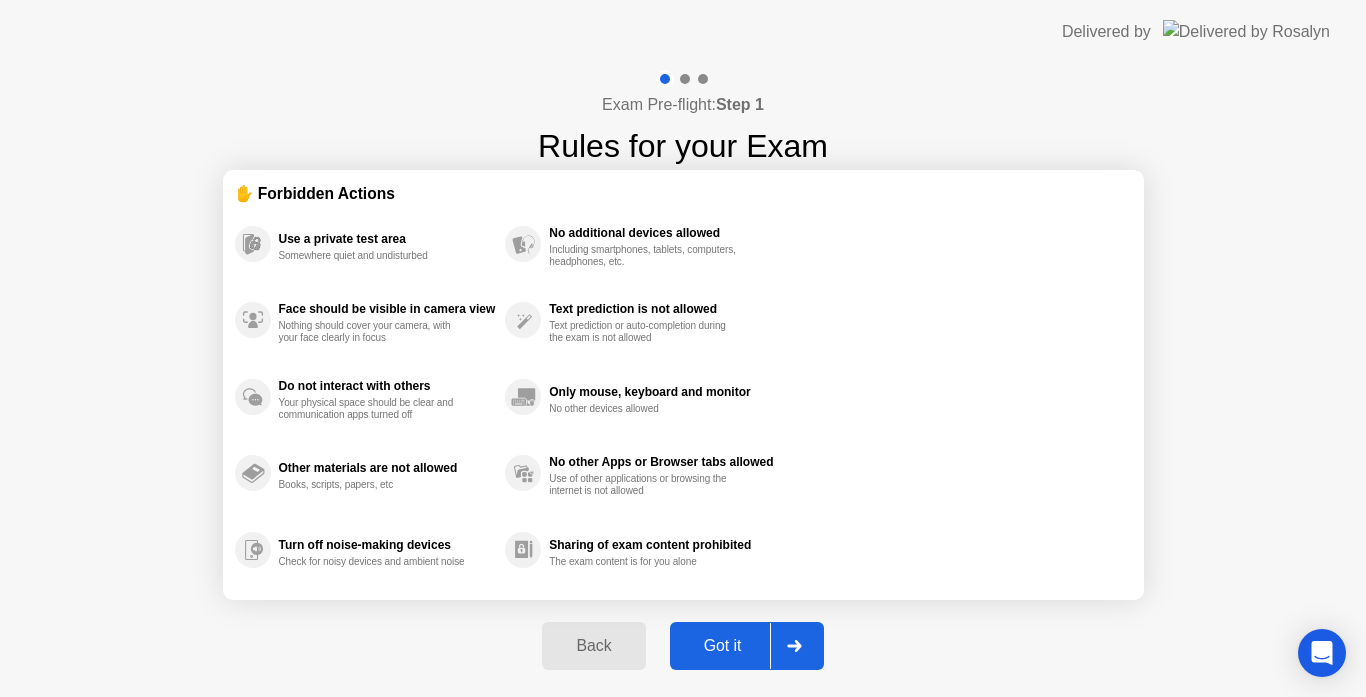 click on "Got it" 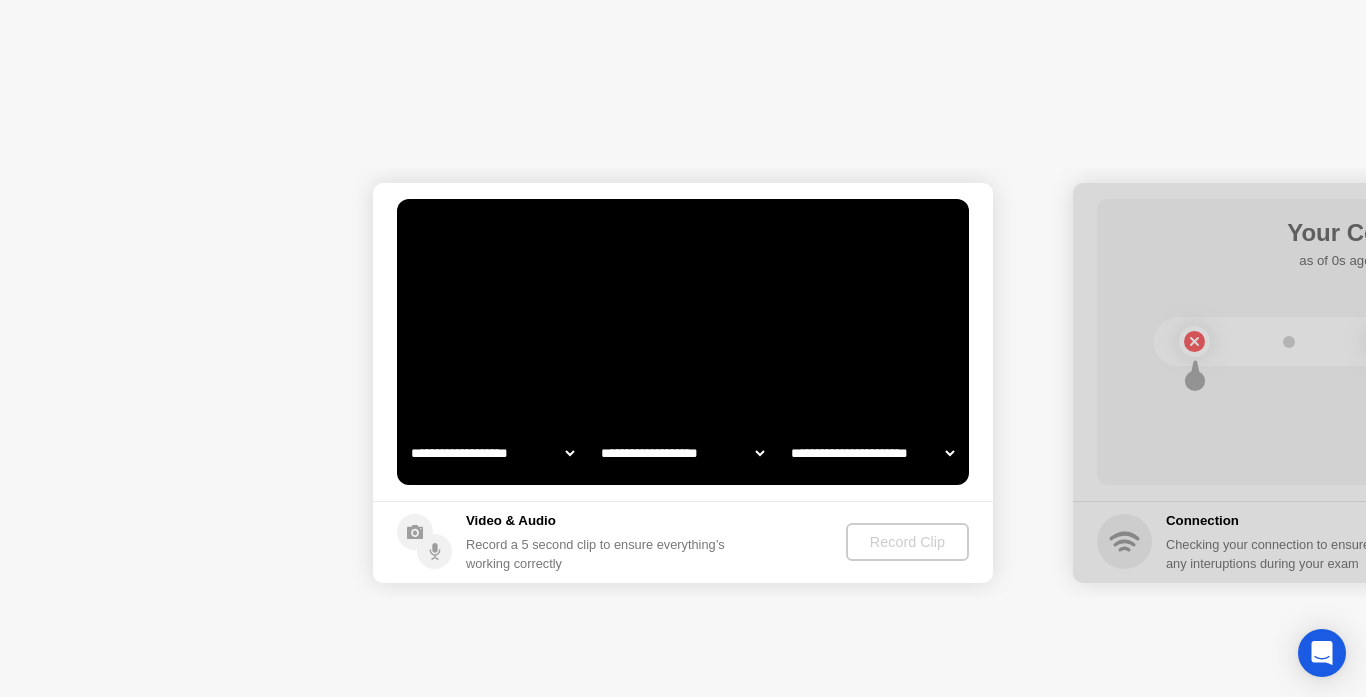 select on "**********" 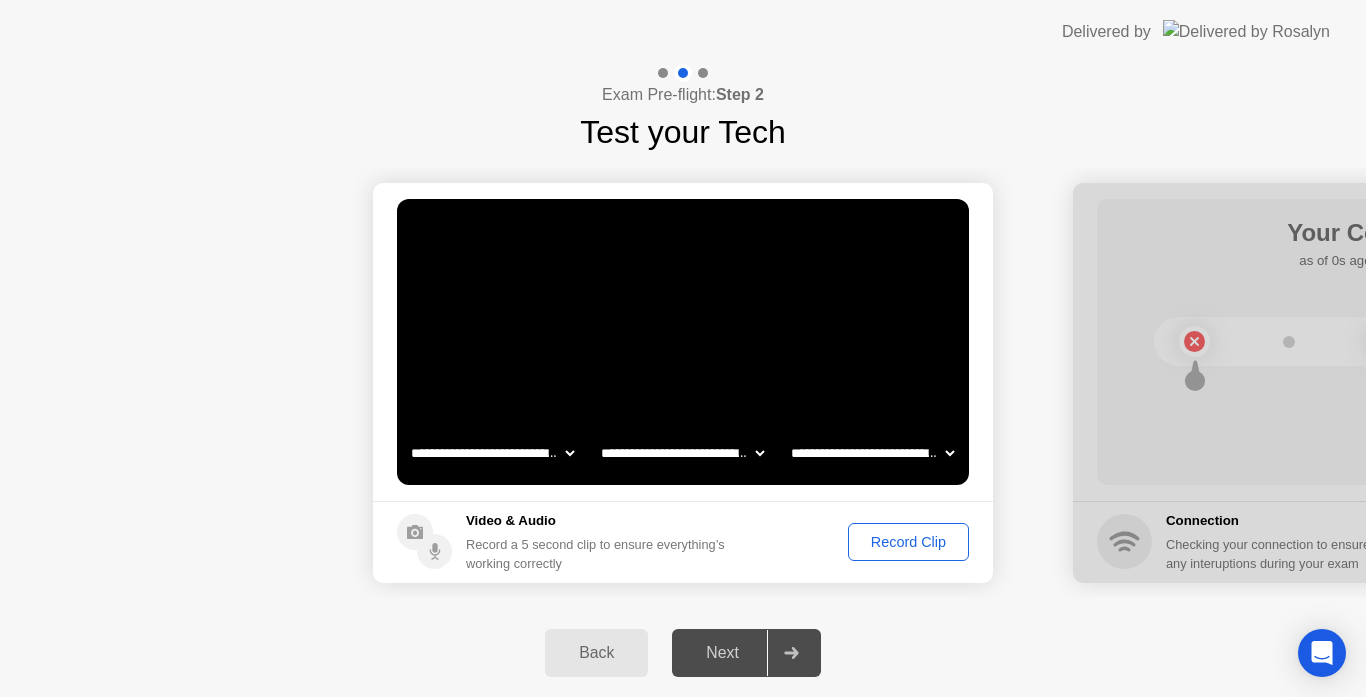 click on "Record Clip" 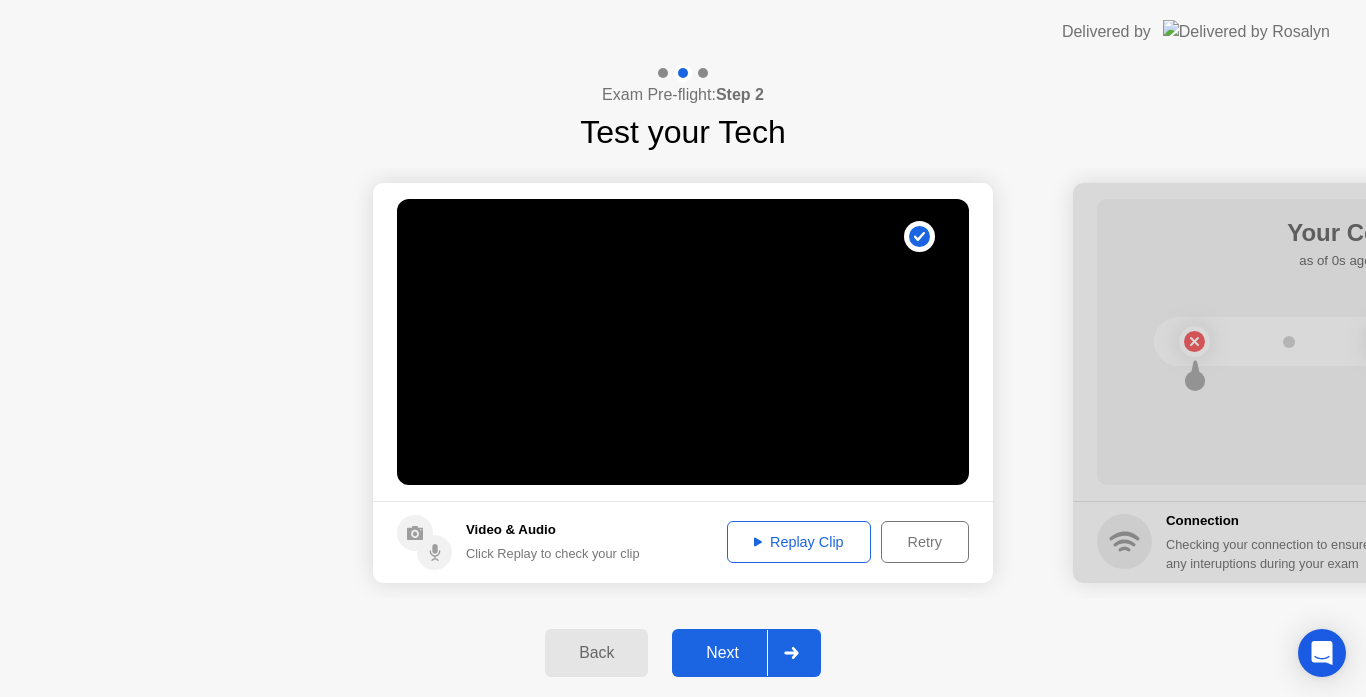 click on "Replay Clip" 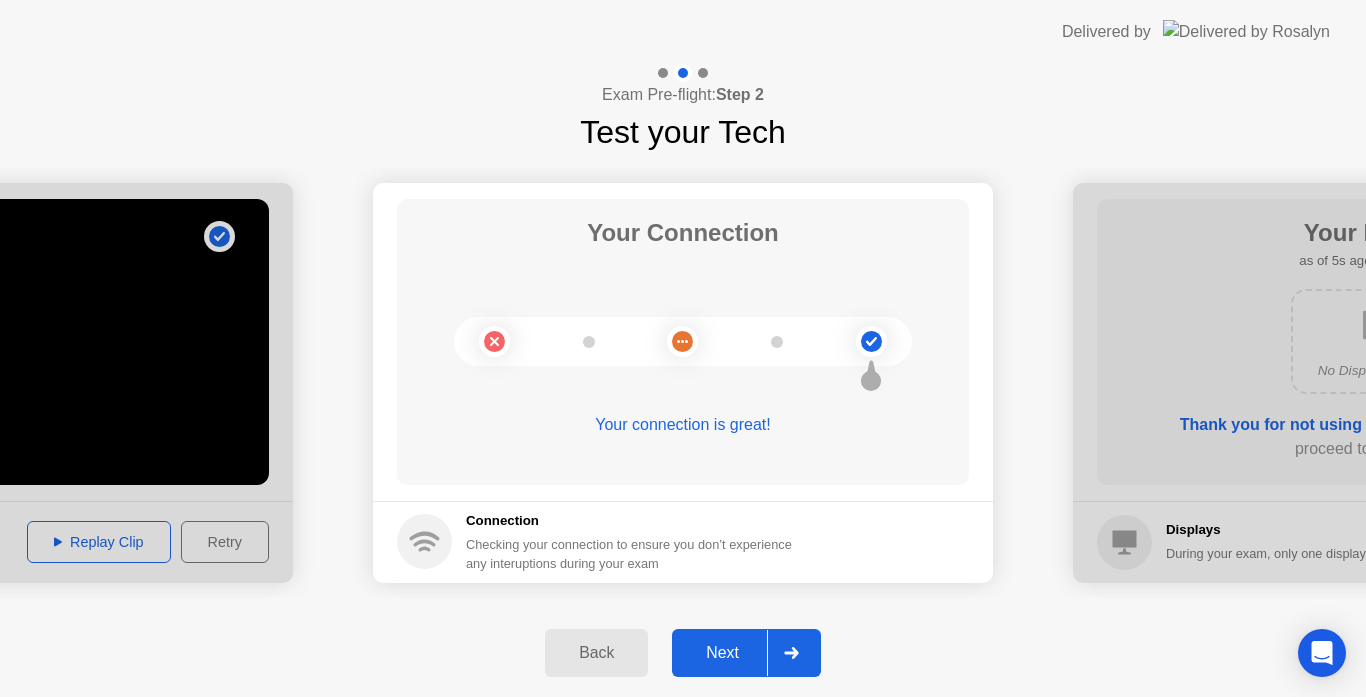 click on "Next" 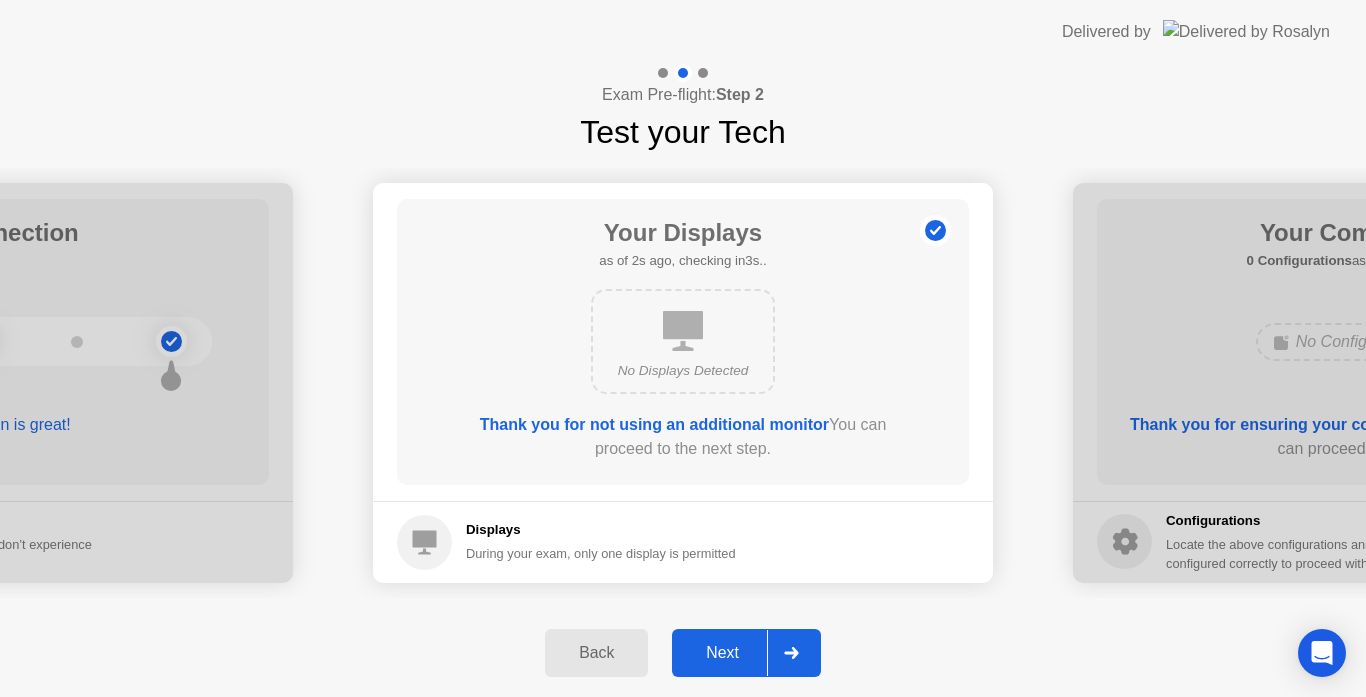 click on "Next" 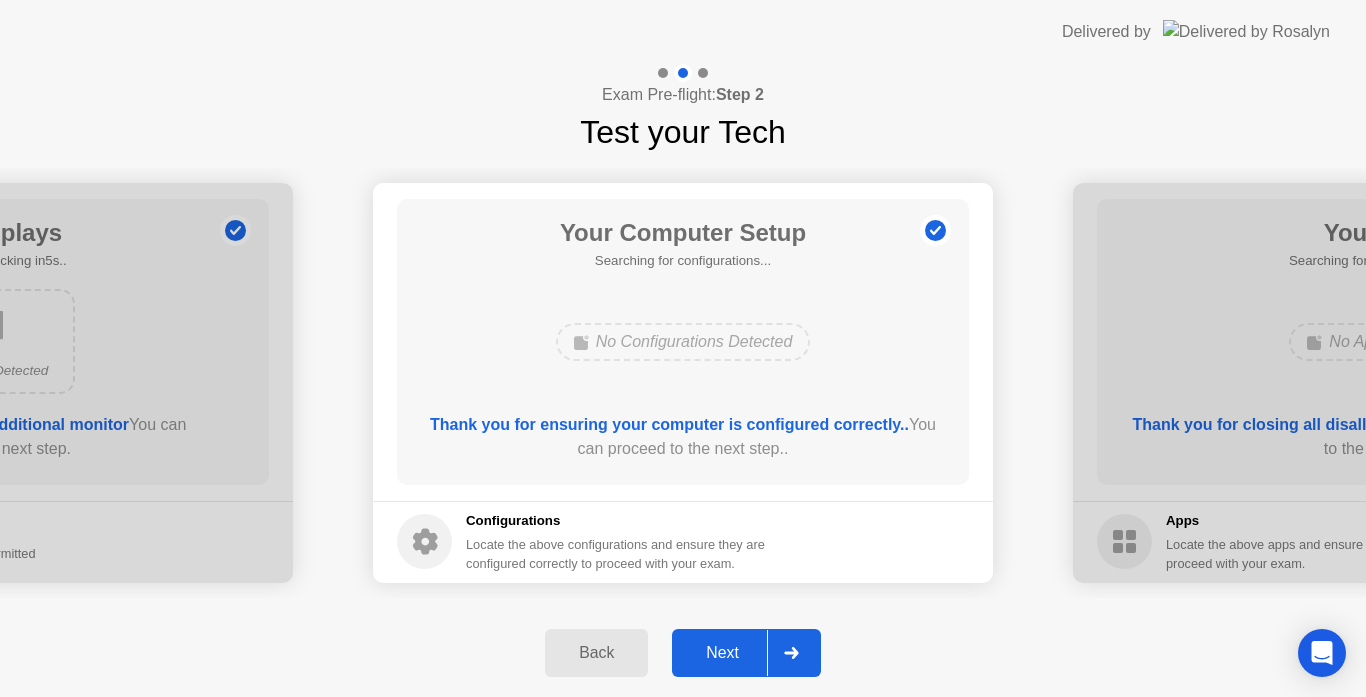 click on "Next" 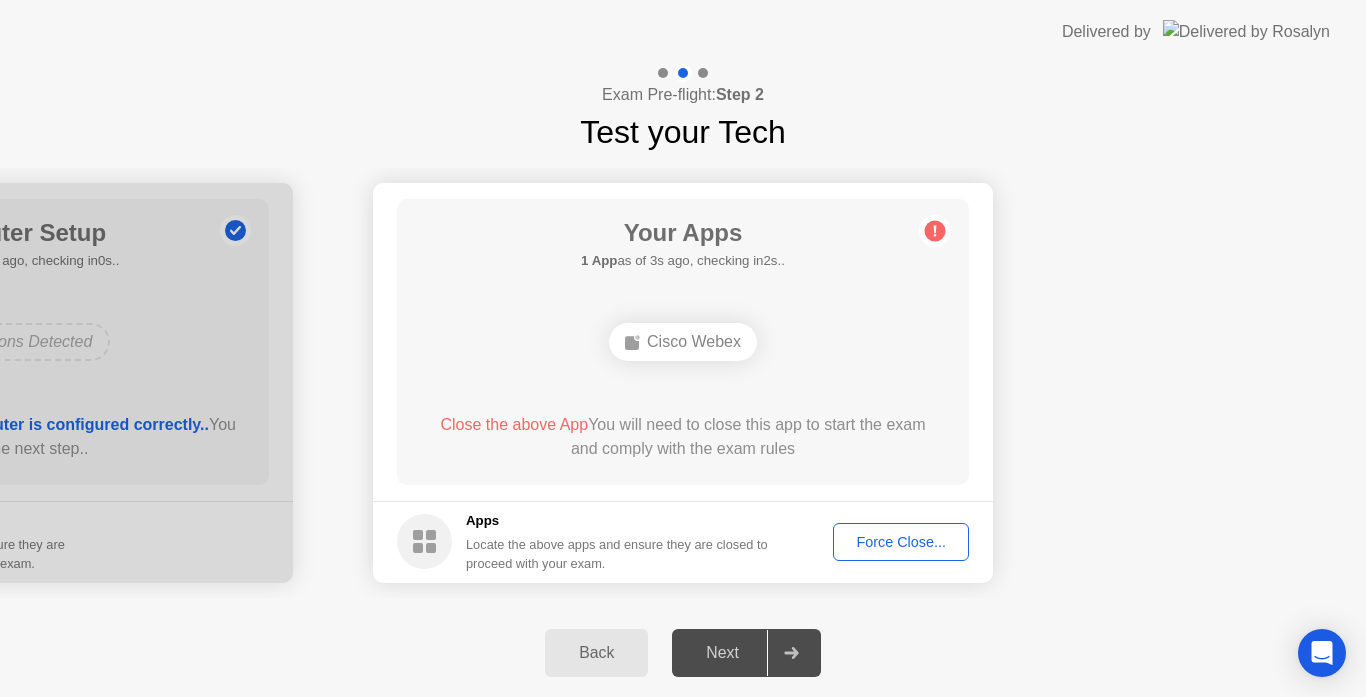 click on "Force Close..." 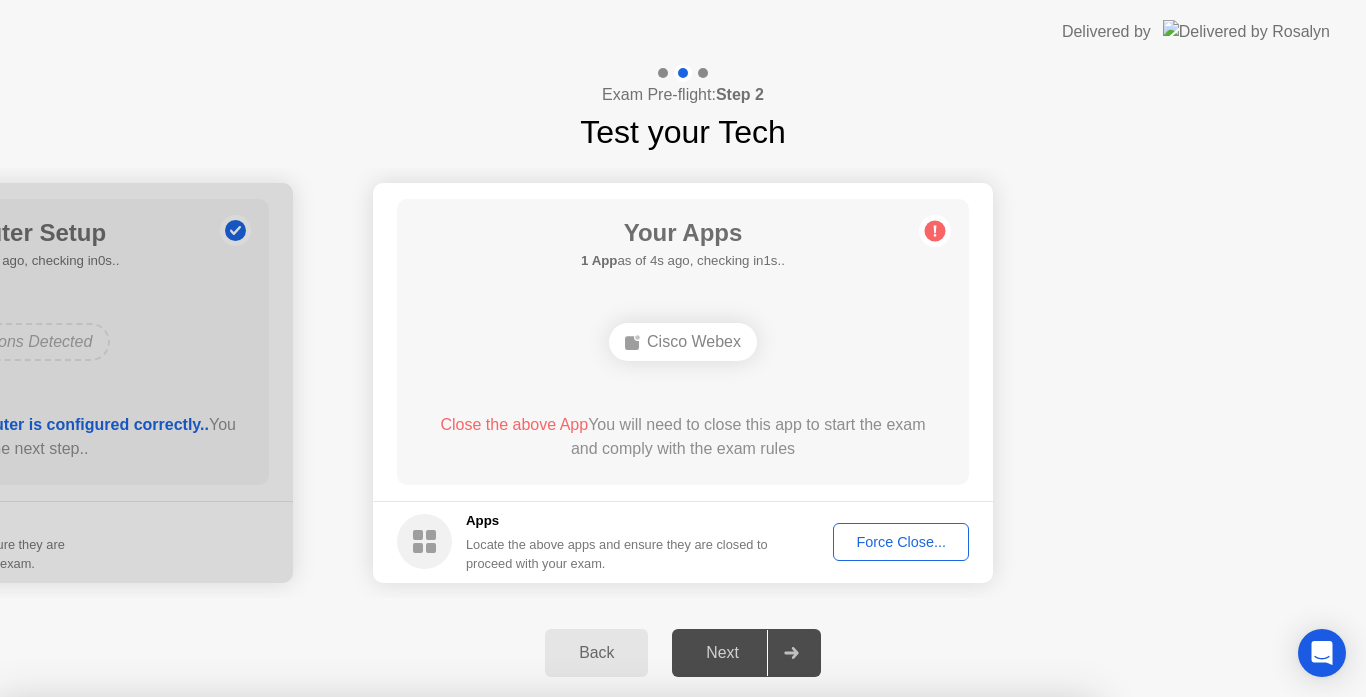 click on "Confirm" at bounding box center [613, 973] 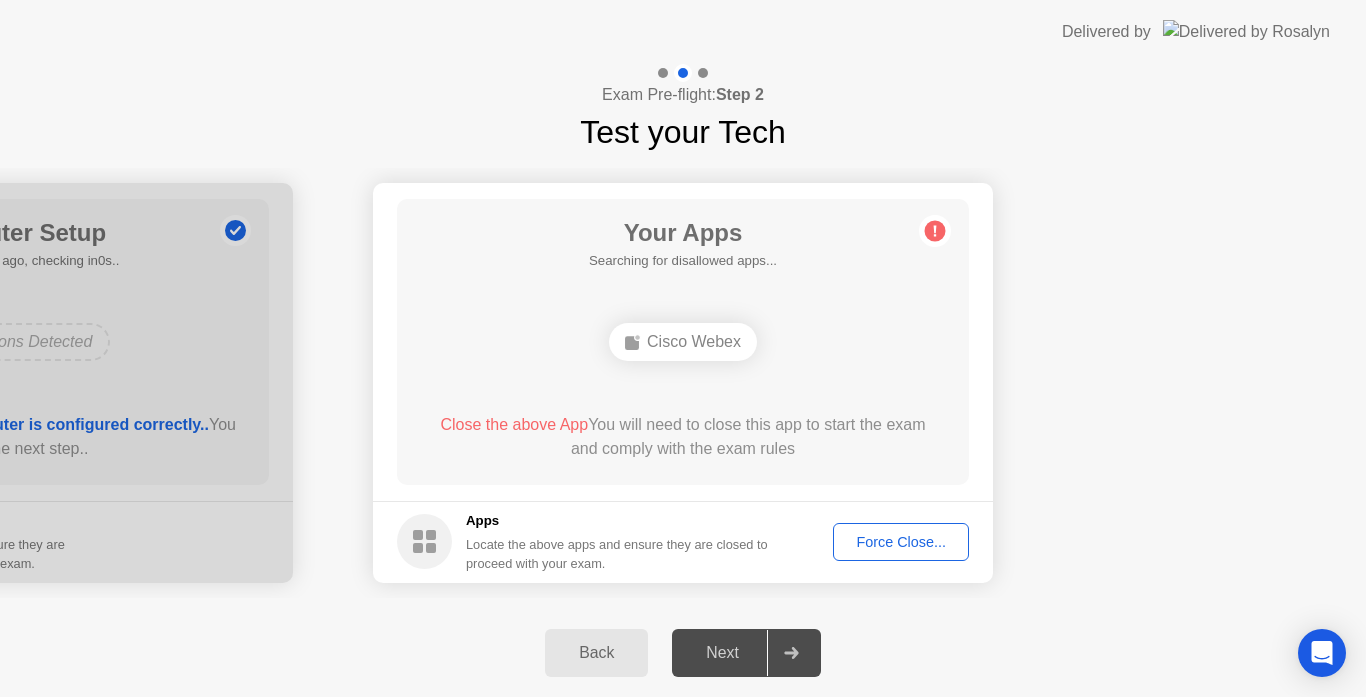 click on "Force Close..." 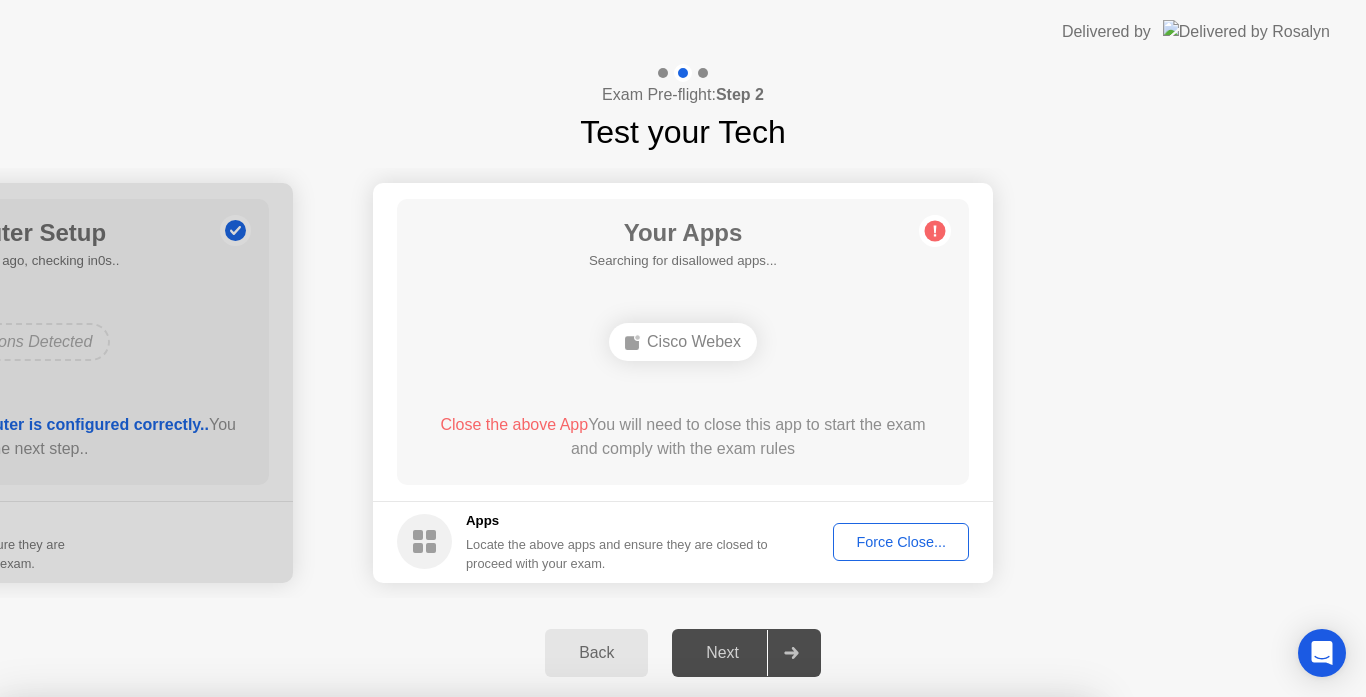click at bounding box center (683, 697) 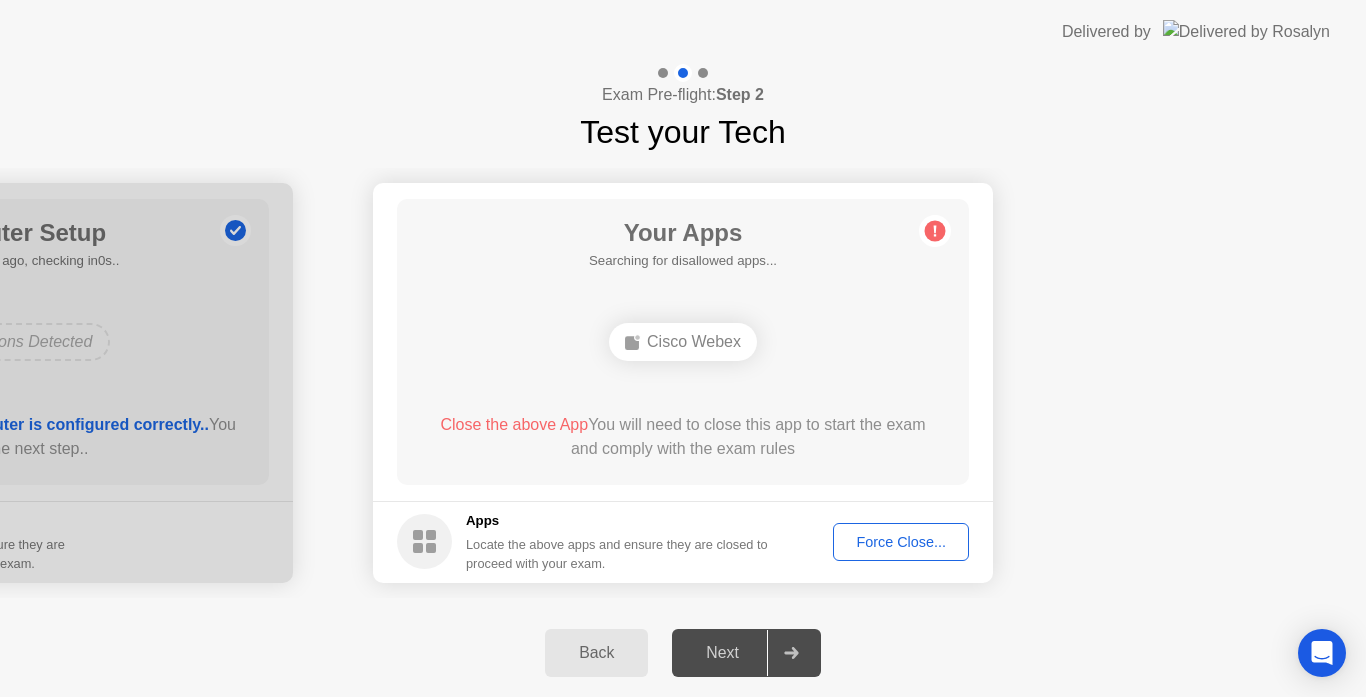 click on "Cisco Webex" 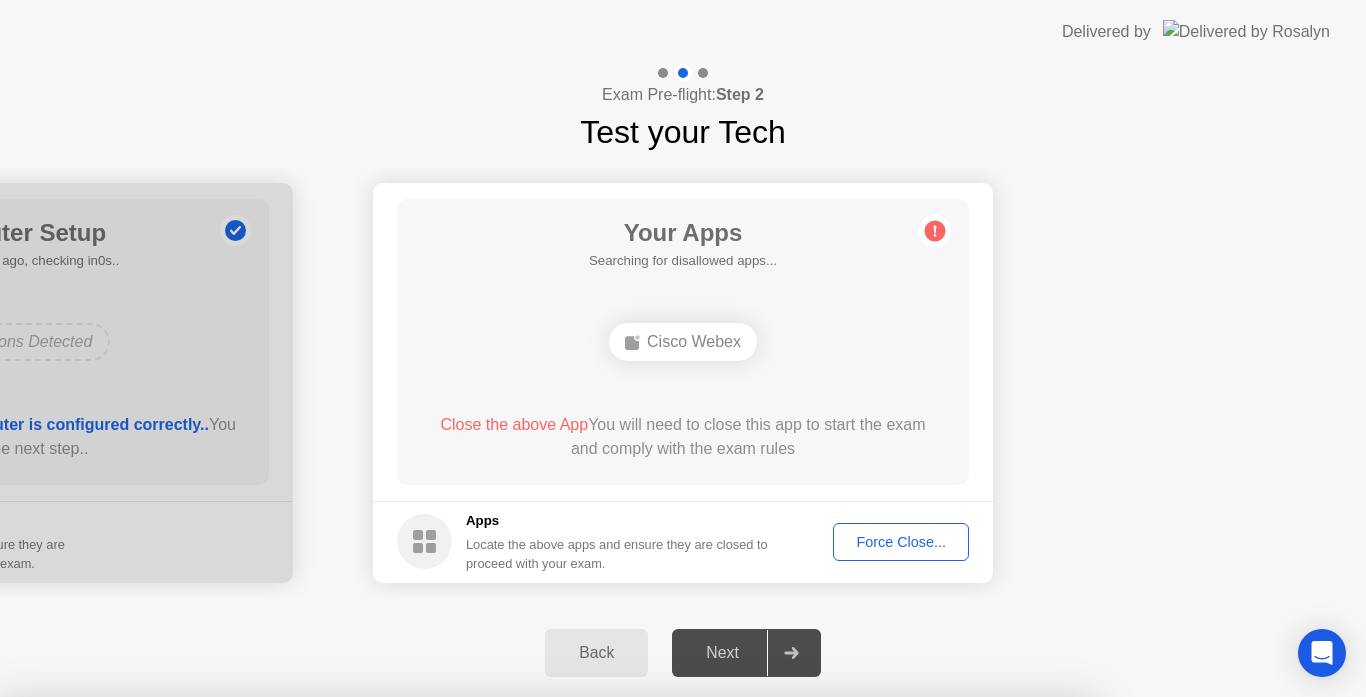 click on "Confirm" at bounding box center (613, 973) 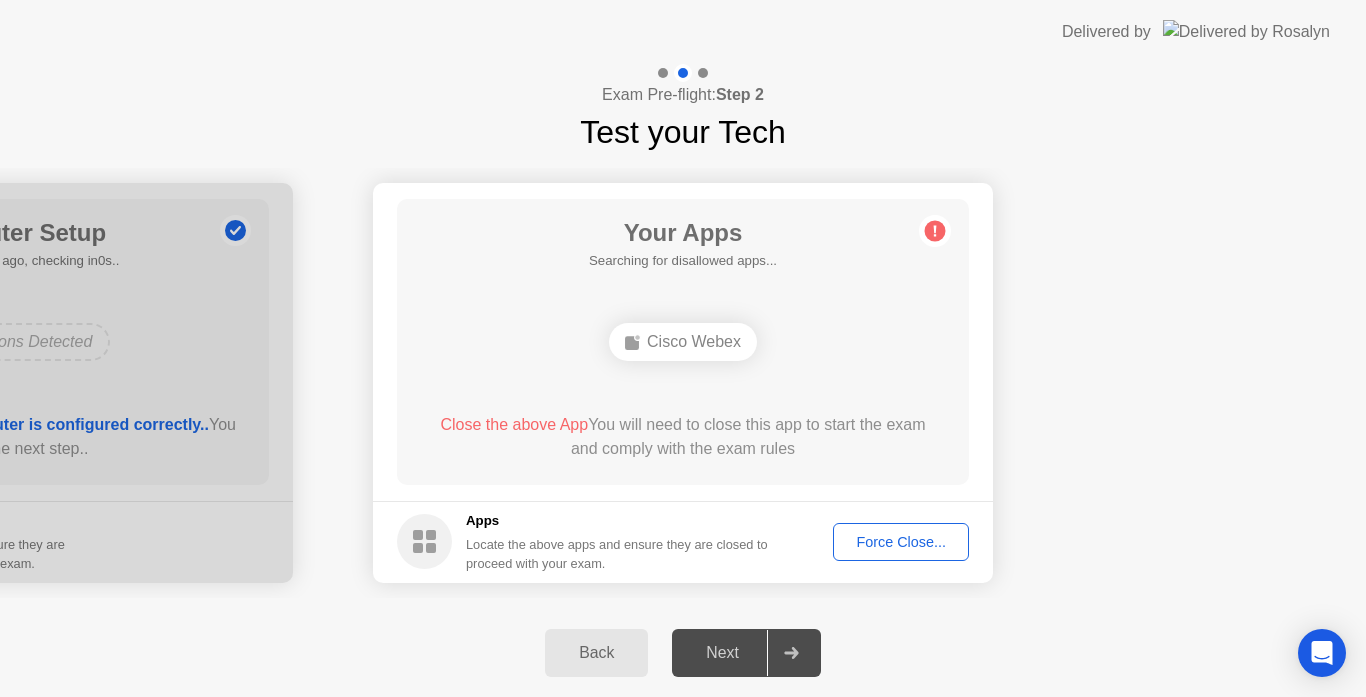 click on "Back" 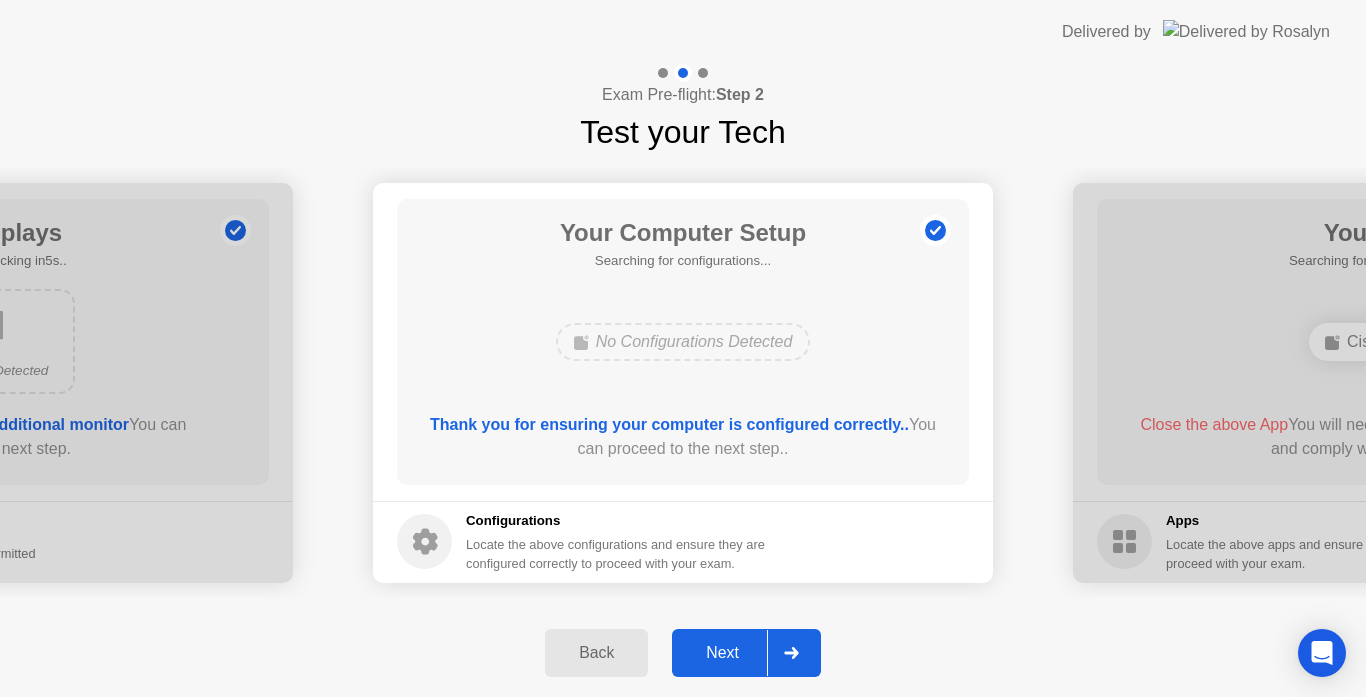 click on "Next" 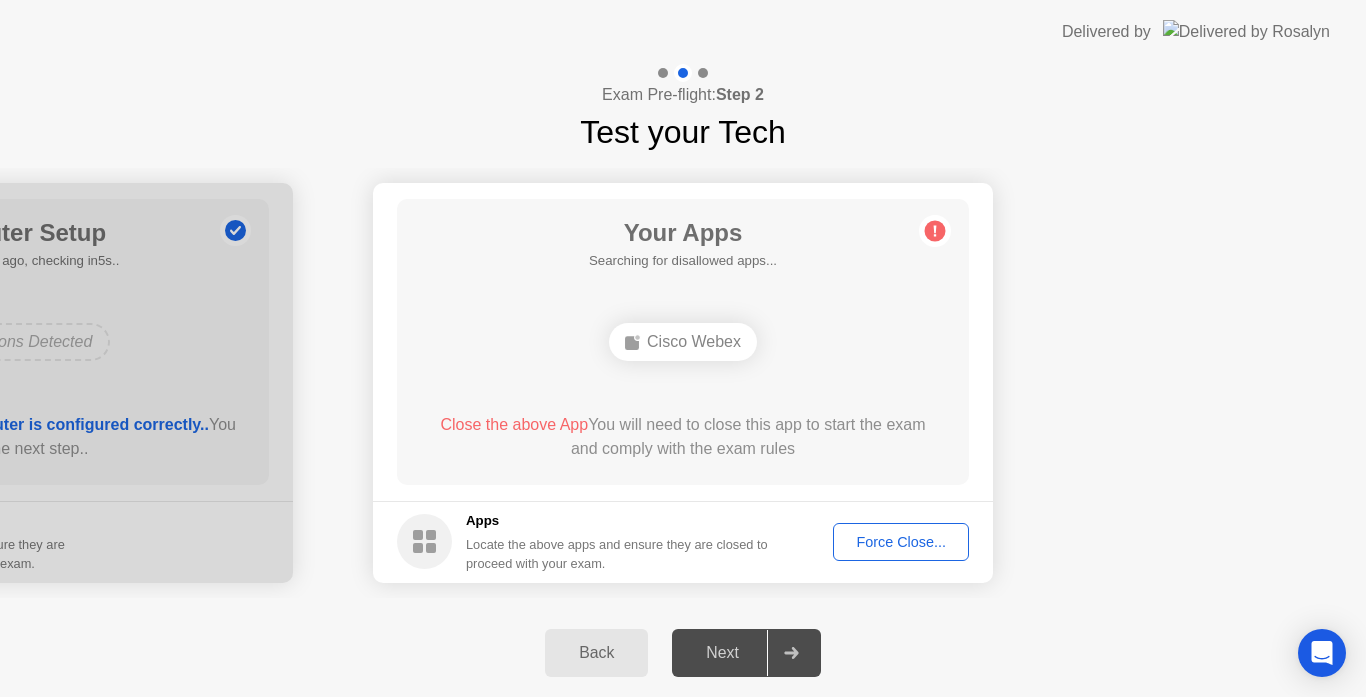 click on "Back" 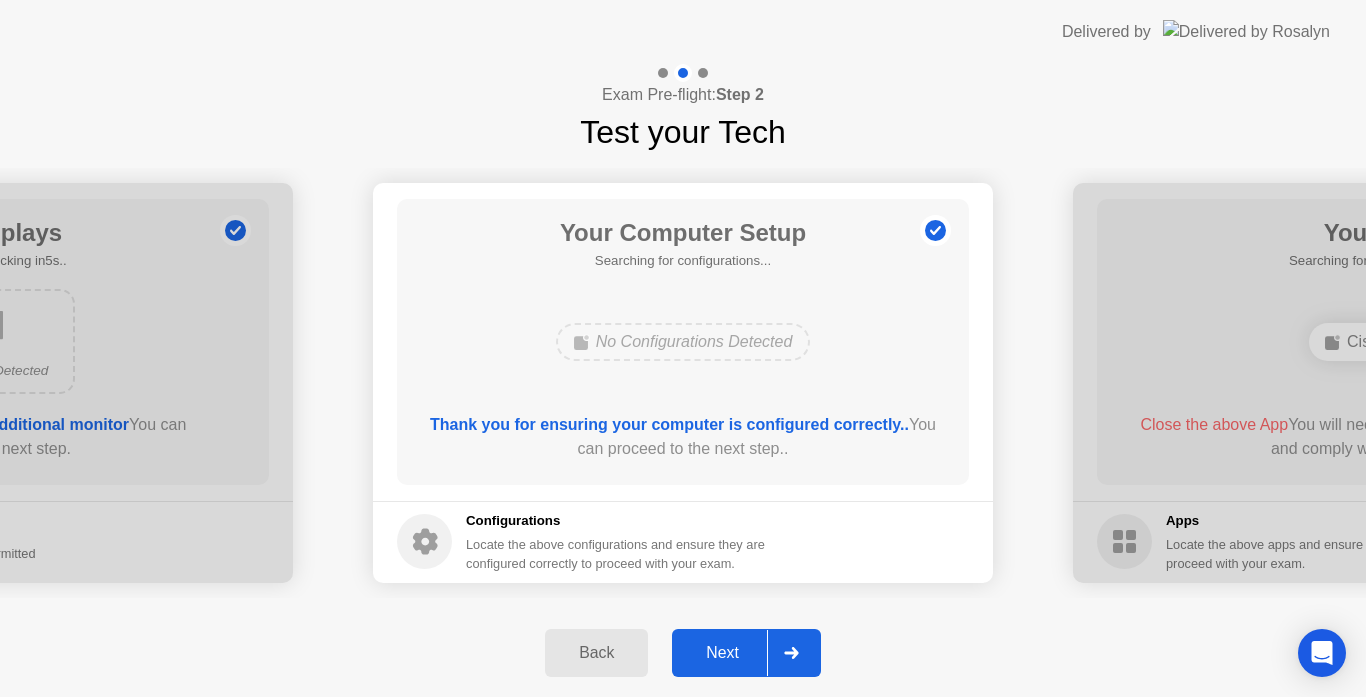 click on "Next" 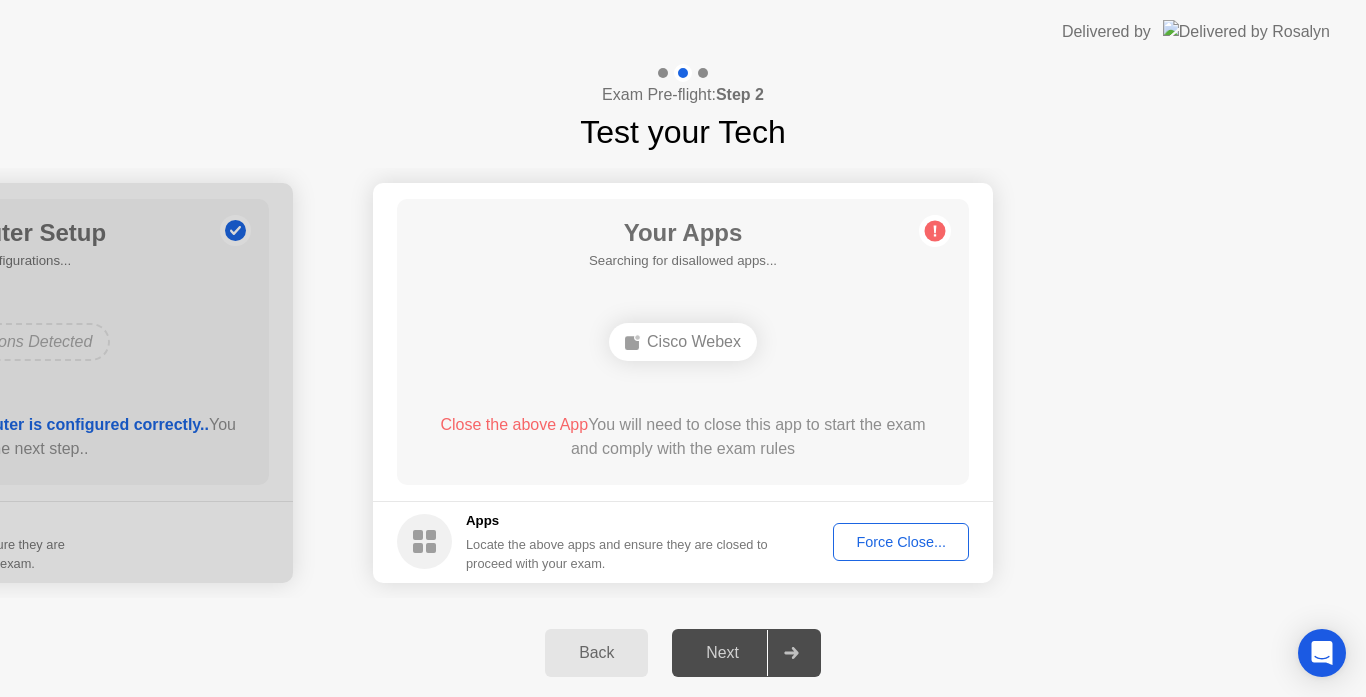 click on "Back" 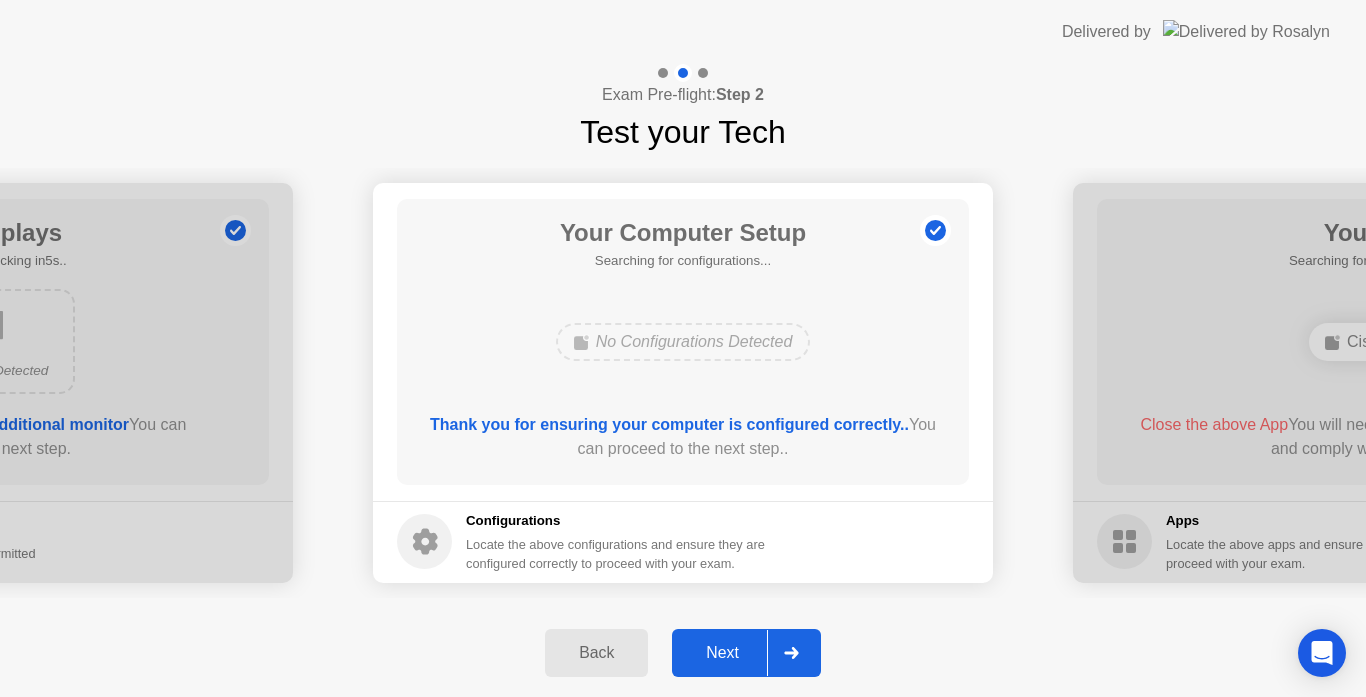 click on "Next" 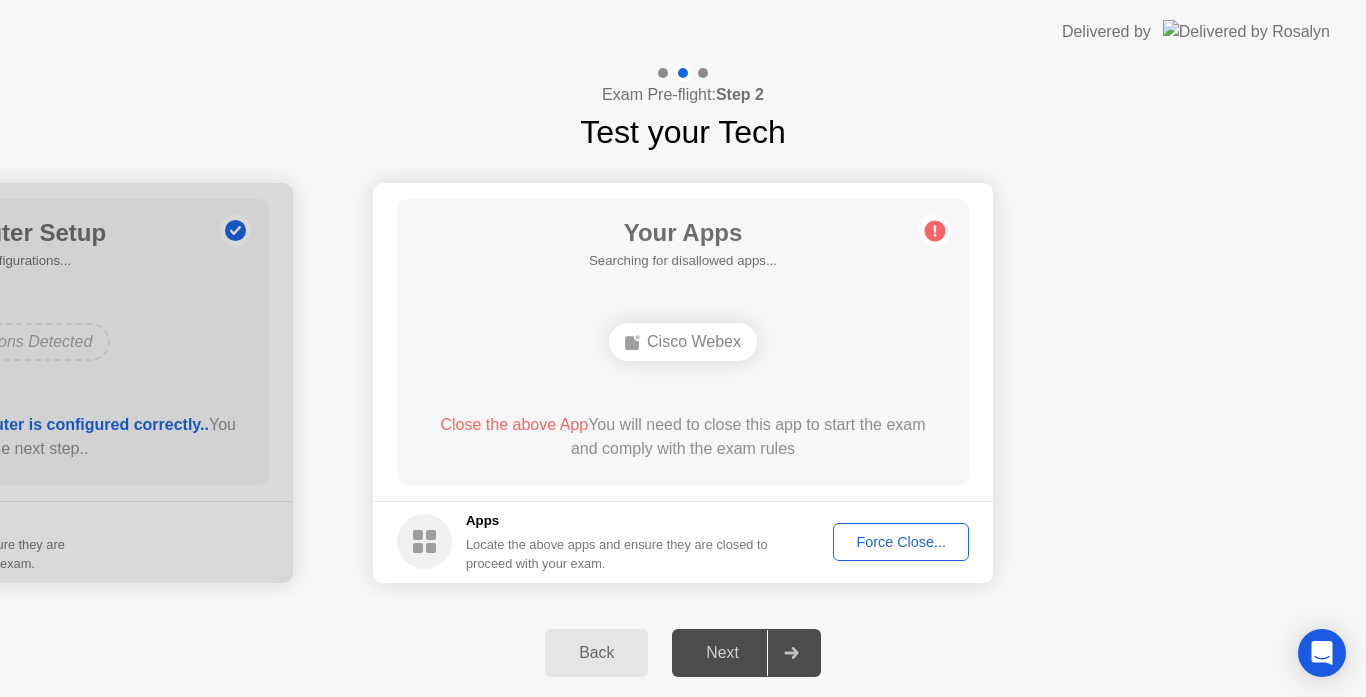 click on "Force Close..." 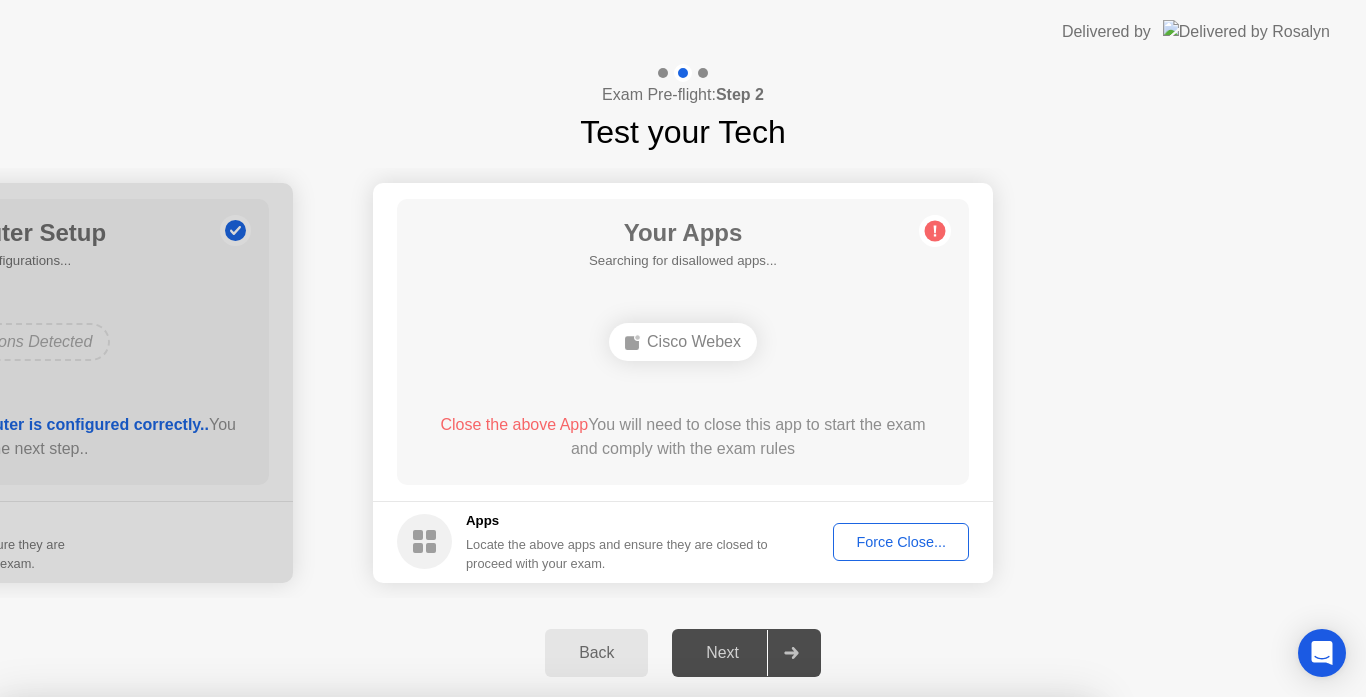 click on "Confirm" at bounding box center (613, 973) 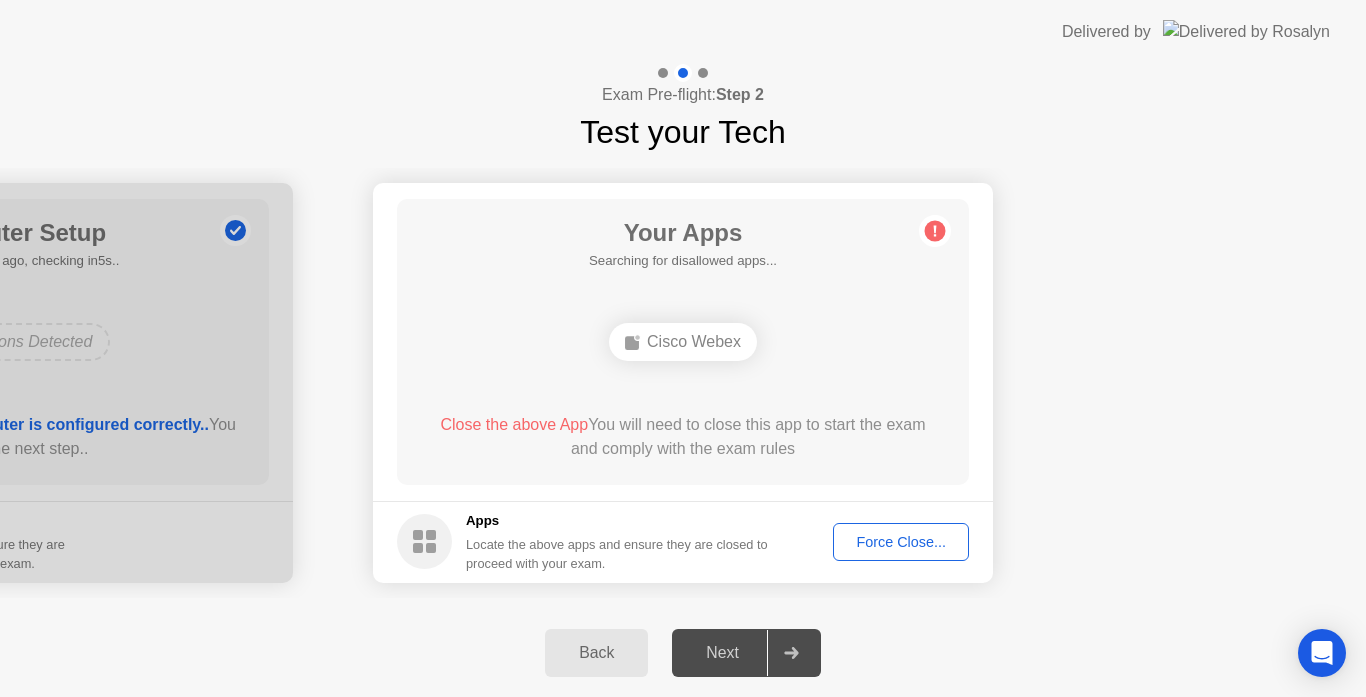 click on "Back" 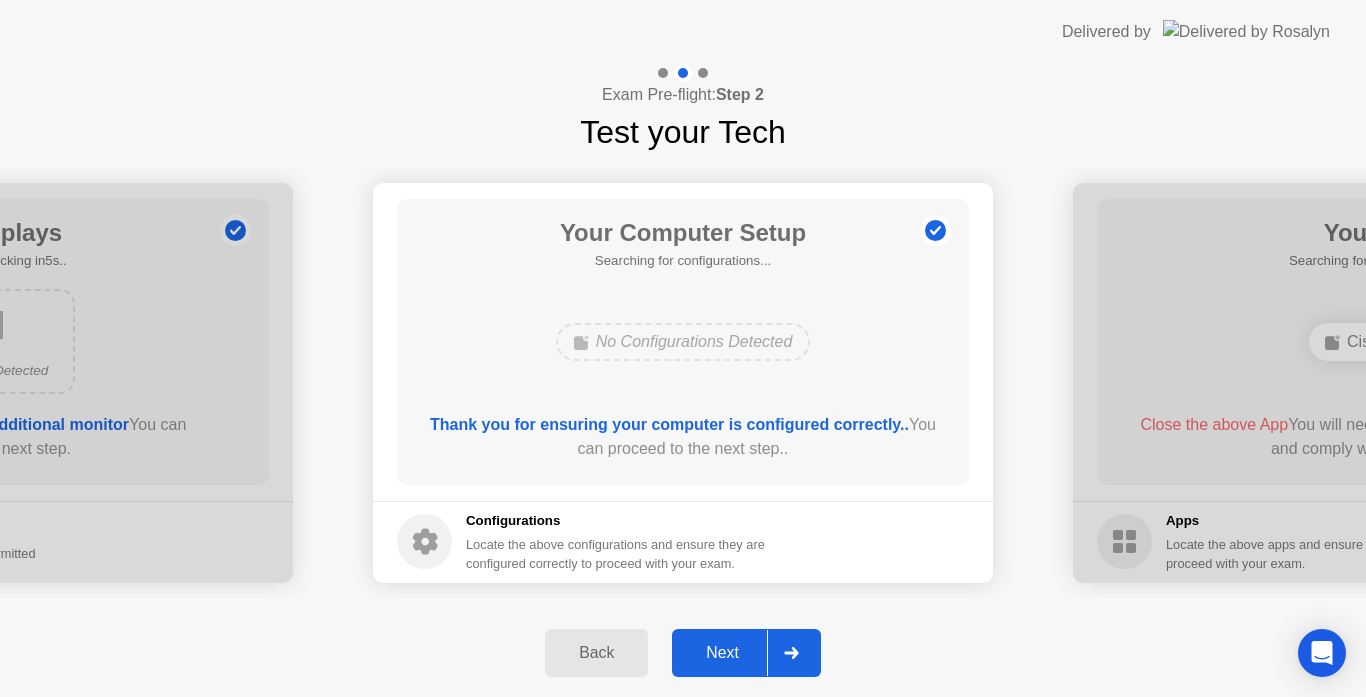 click on "Next" 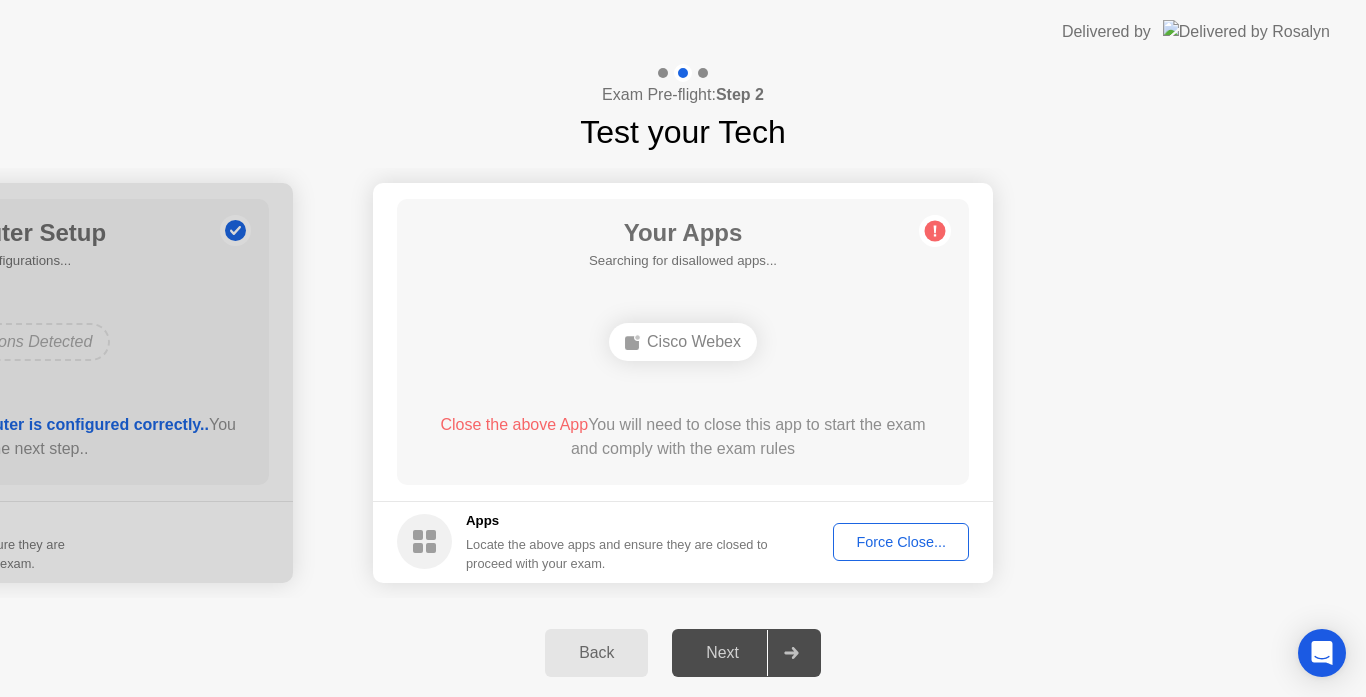click on "Back" 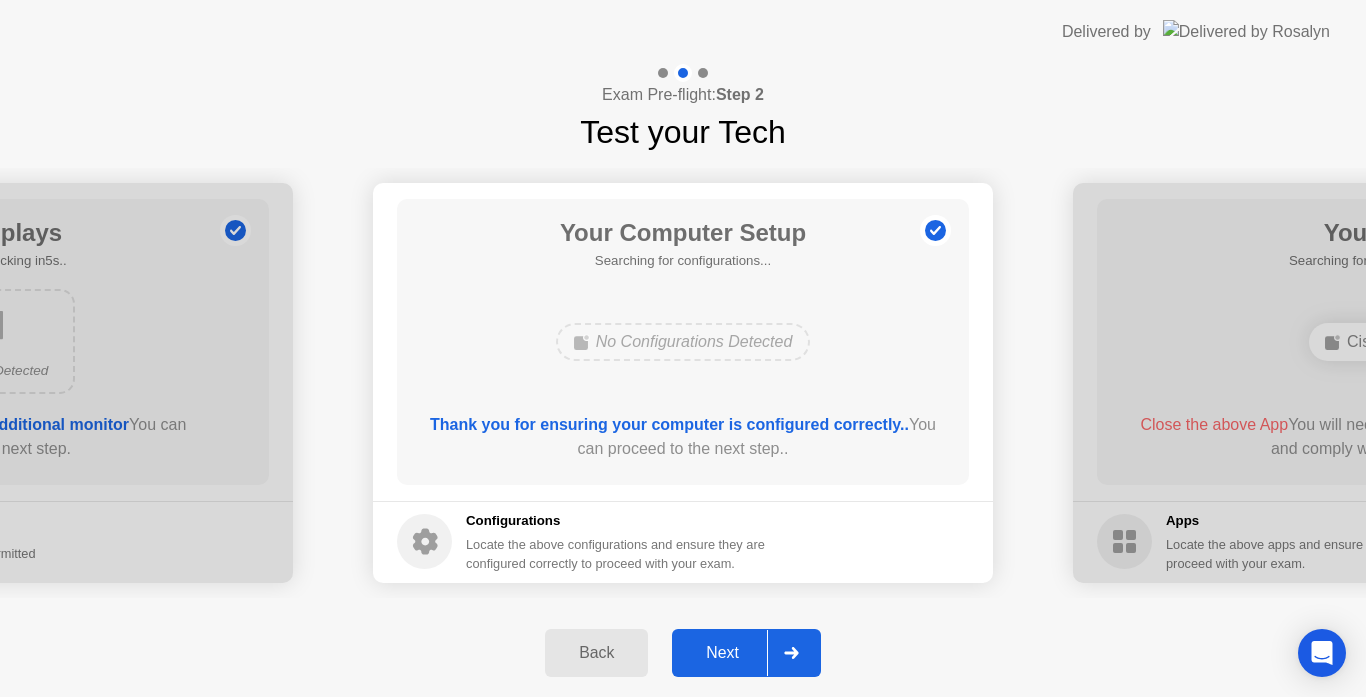 click on "Next" 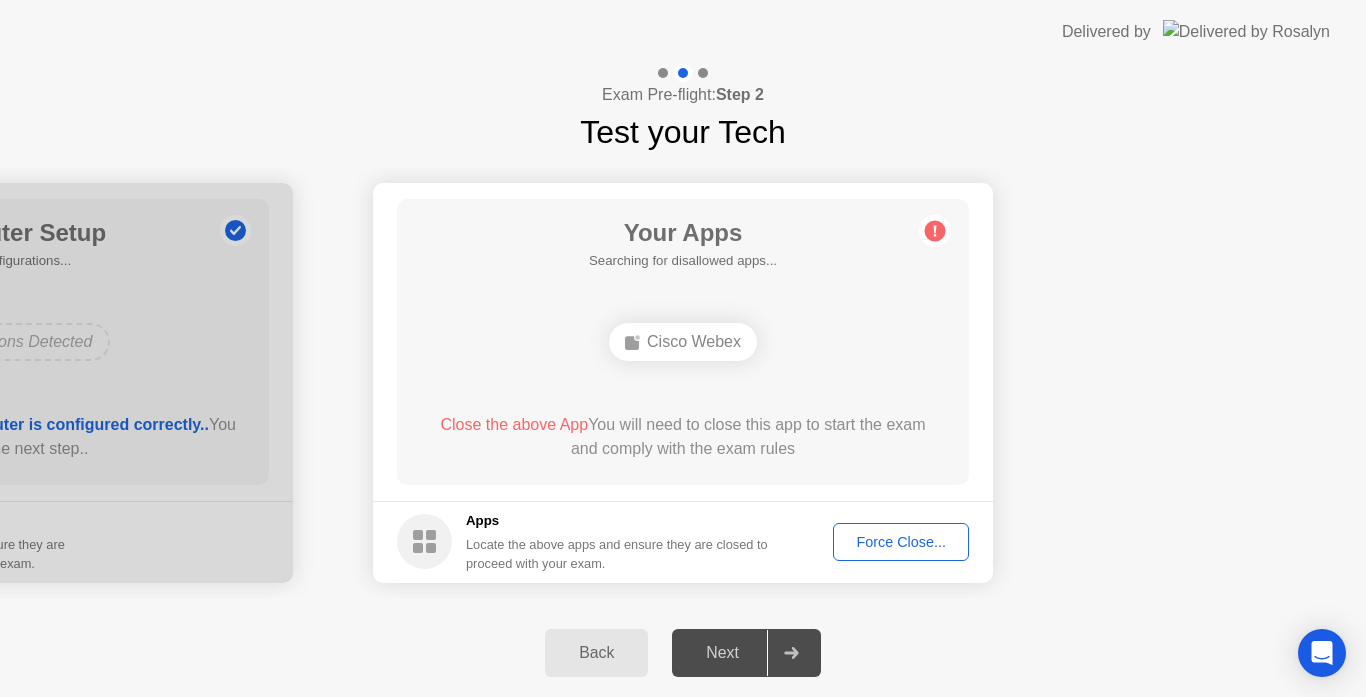 click on "Back" 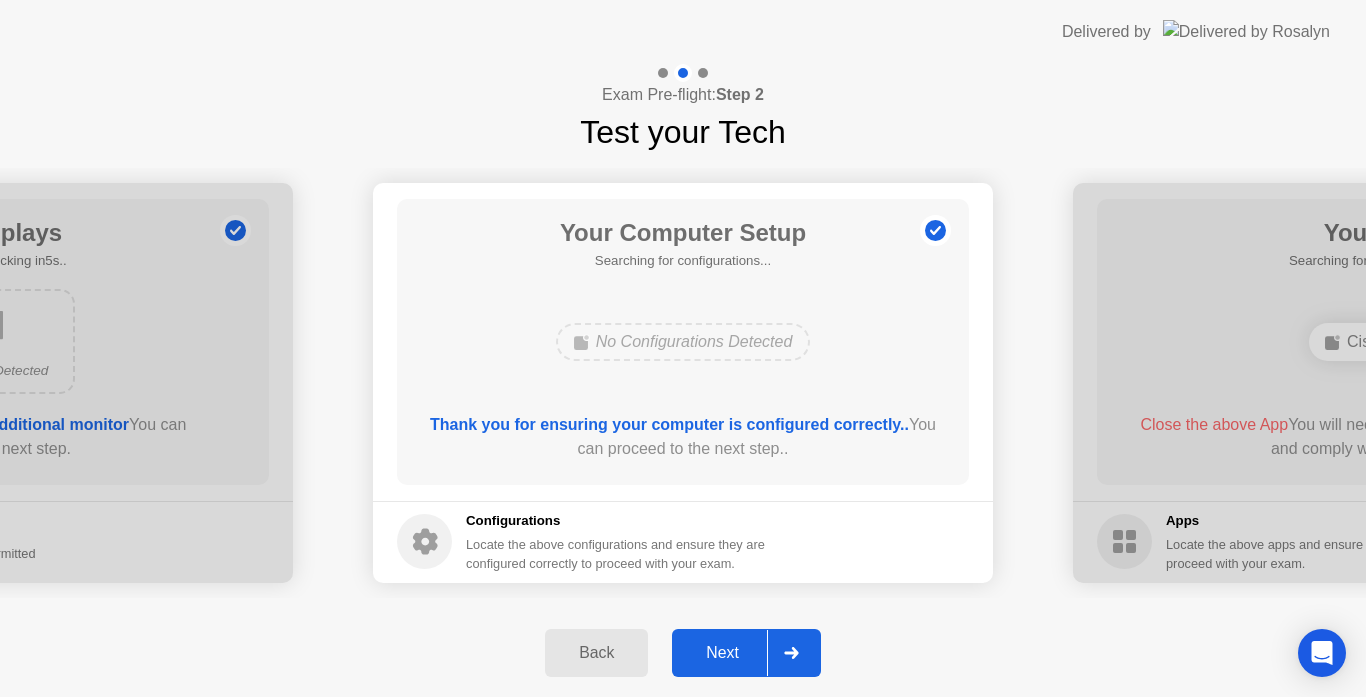 click on "Next" 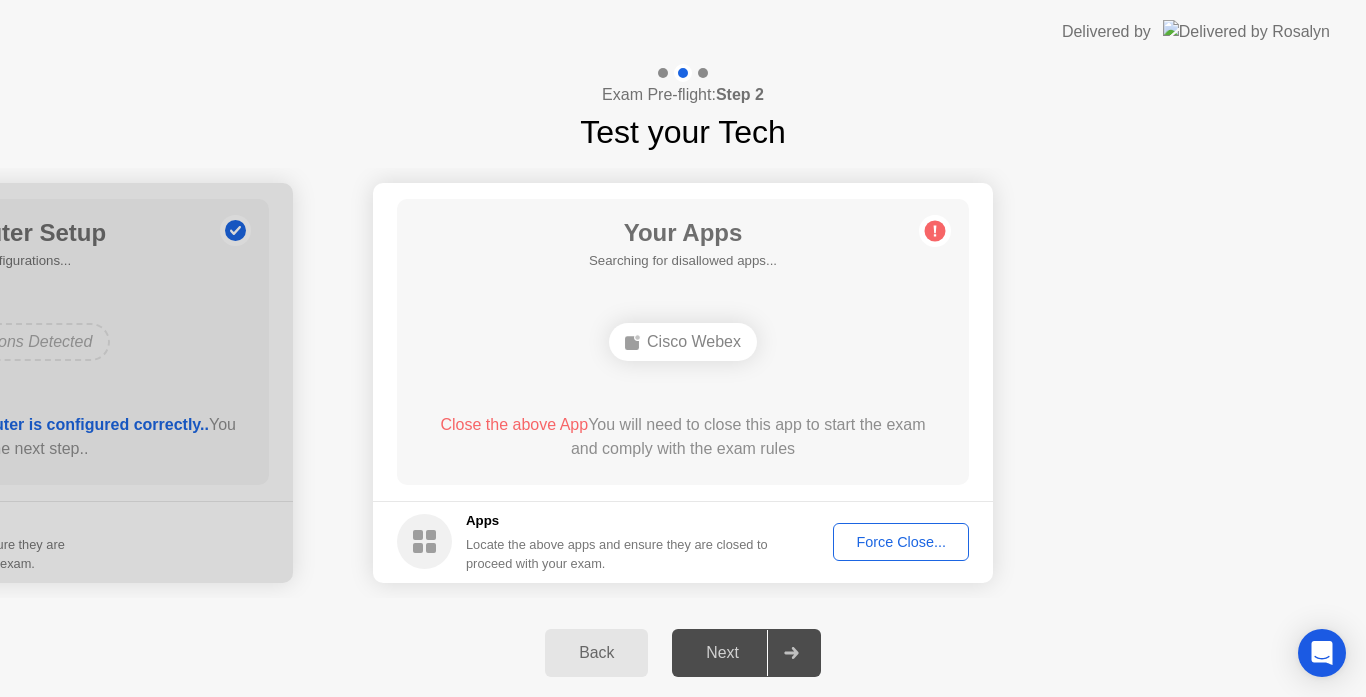 click on "Back" 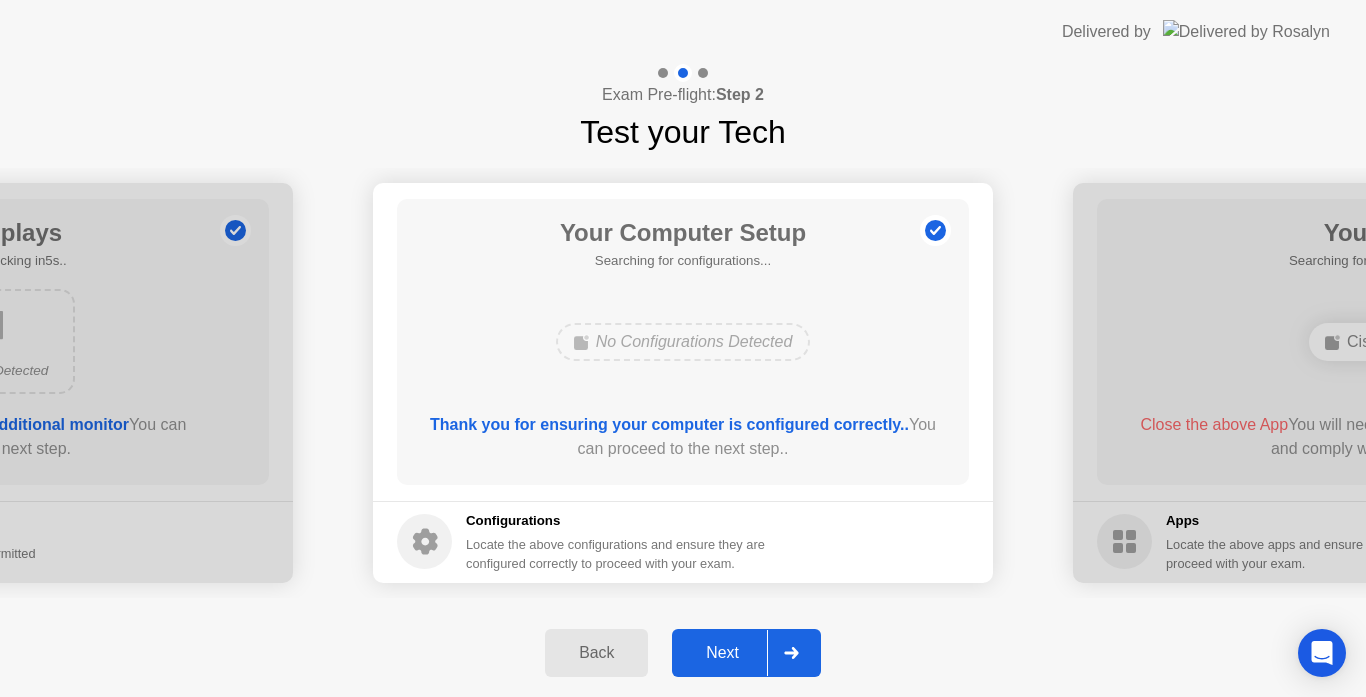 click on "Next" 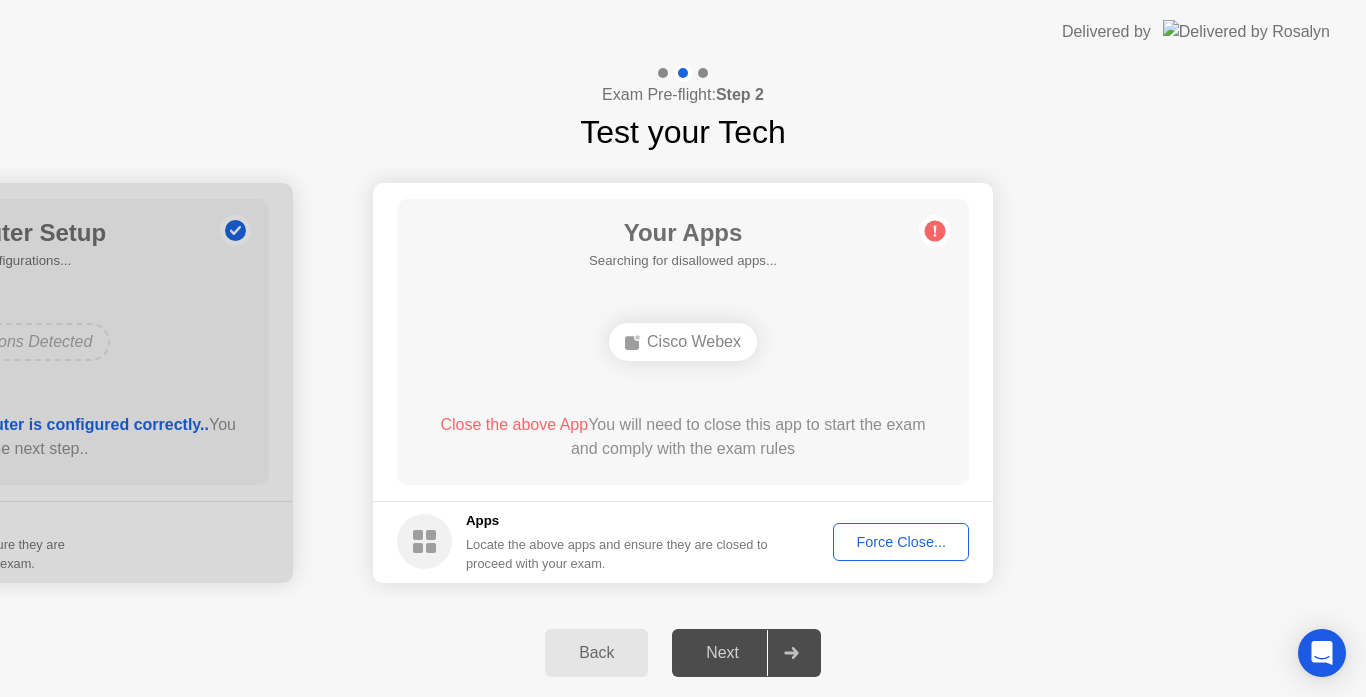click on "Back" 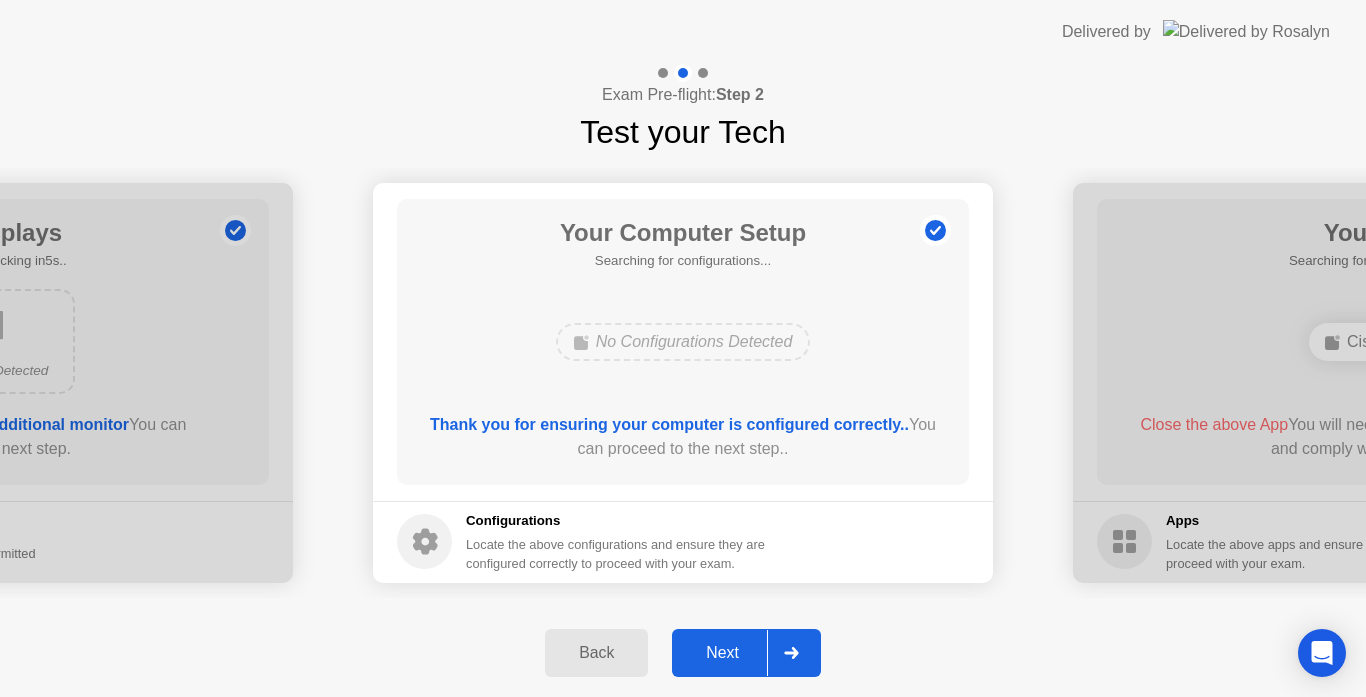 click on "Next" 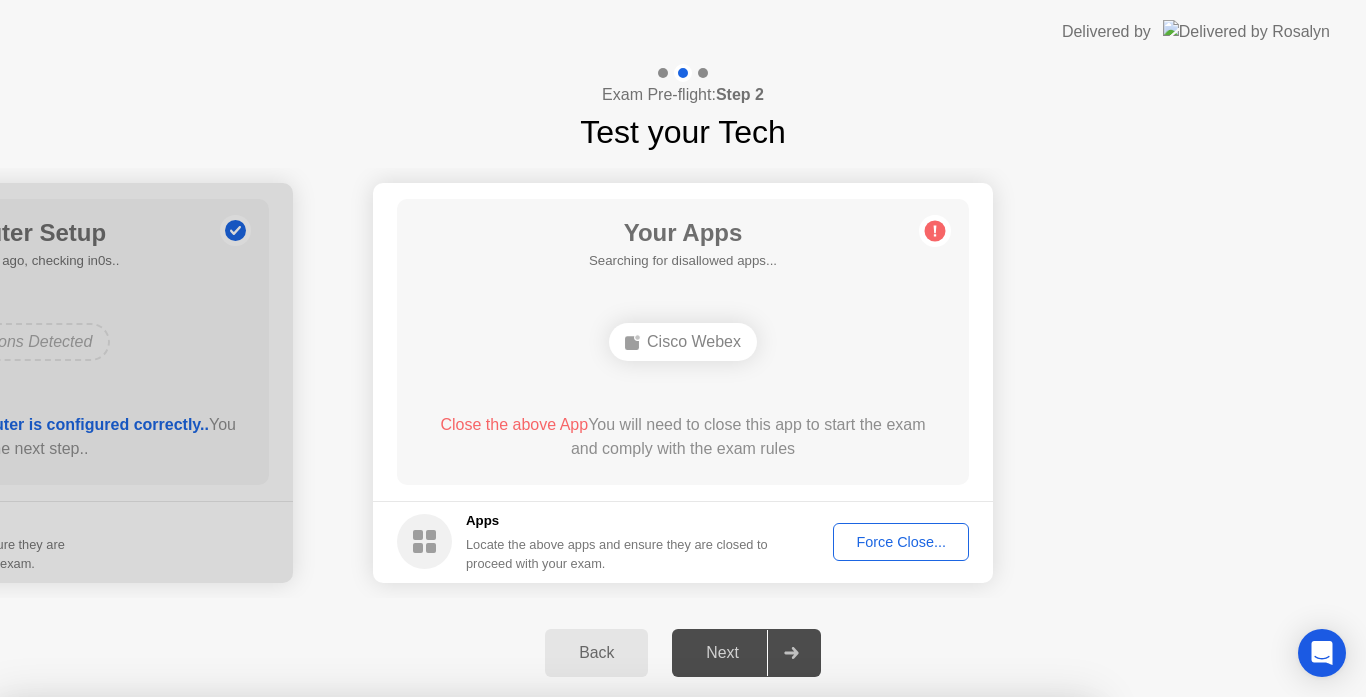 click on "Close" at bounding box center (465, 1212) 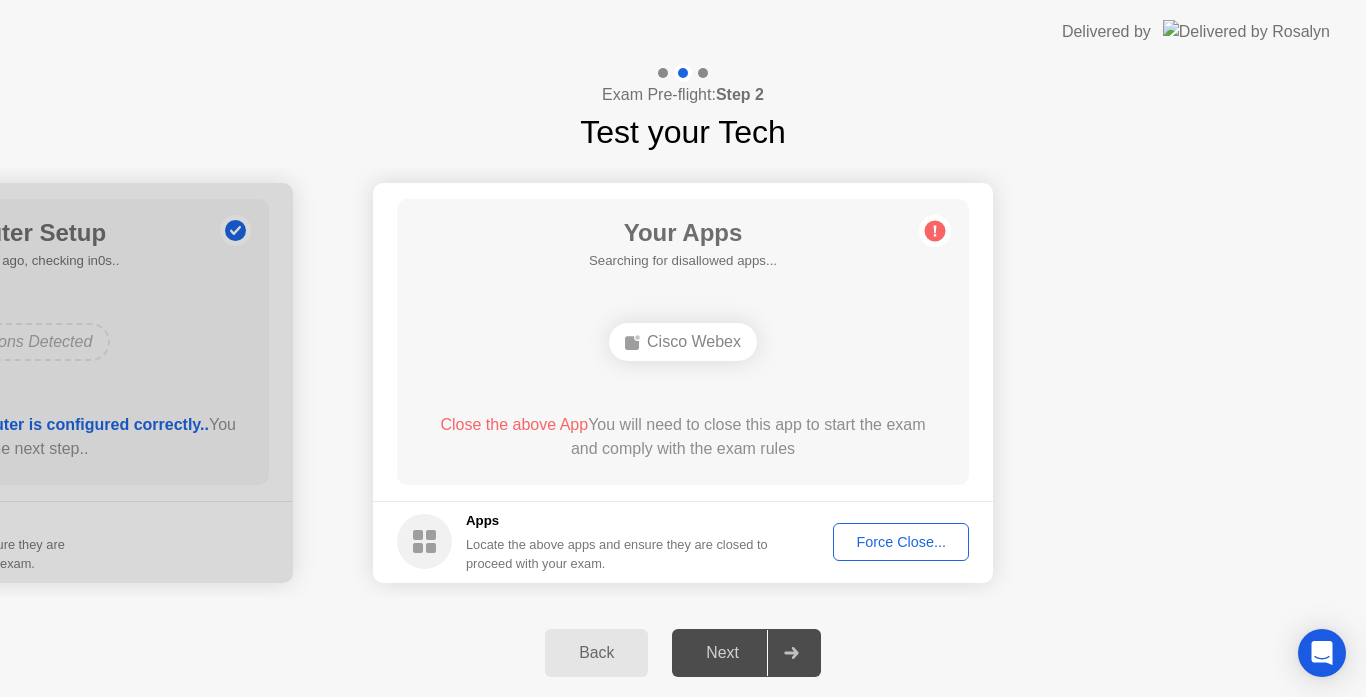 click on "Force Close..." 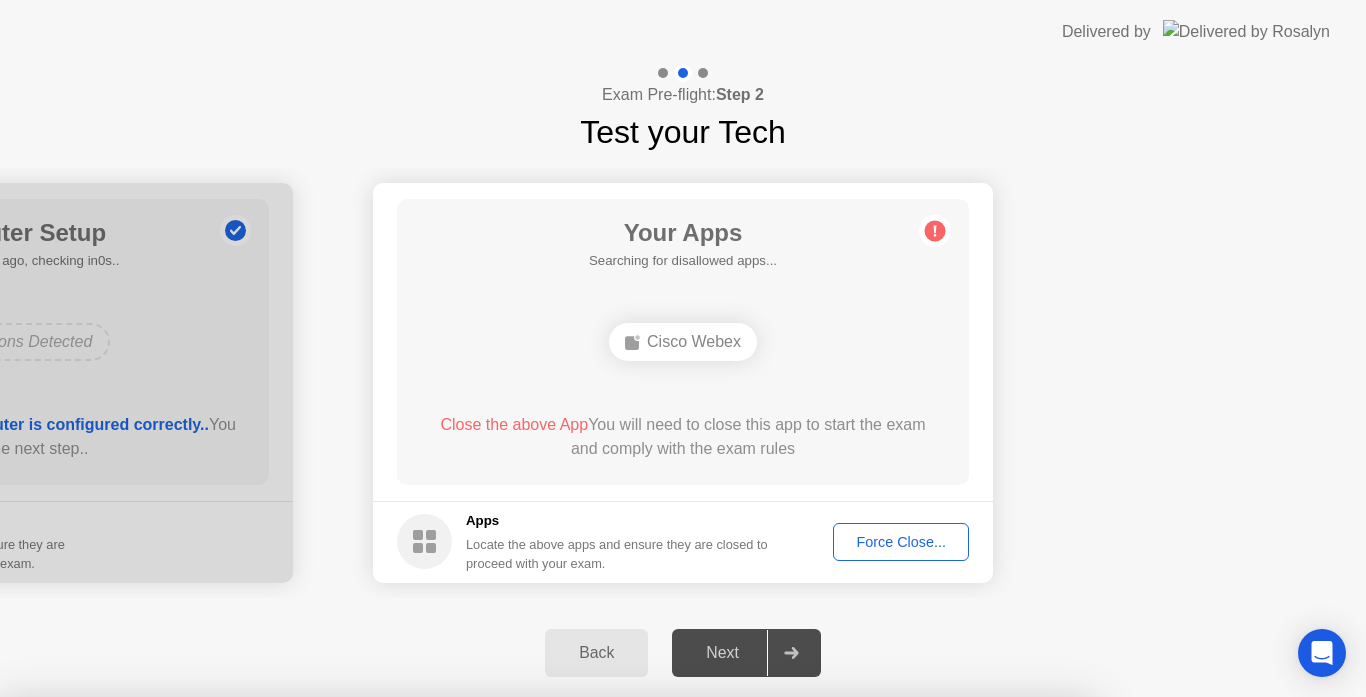 click on "Confirm" at bounding box center (613, 973) 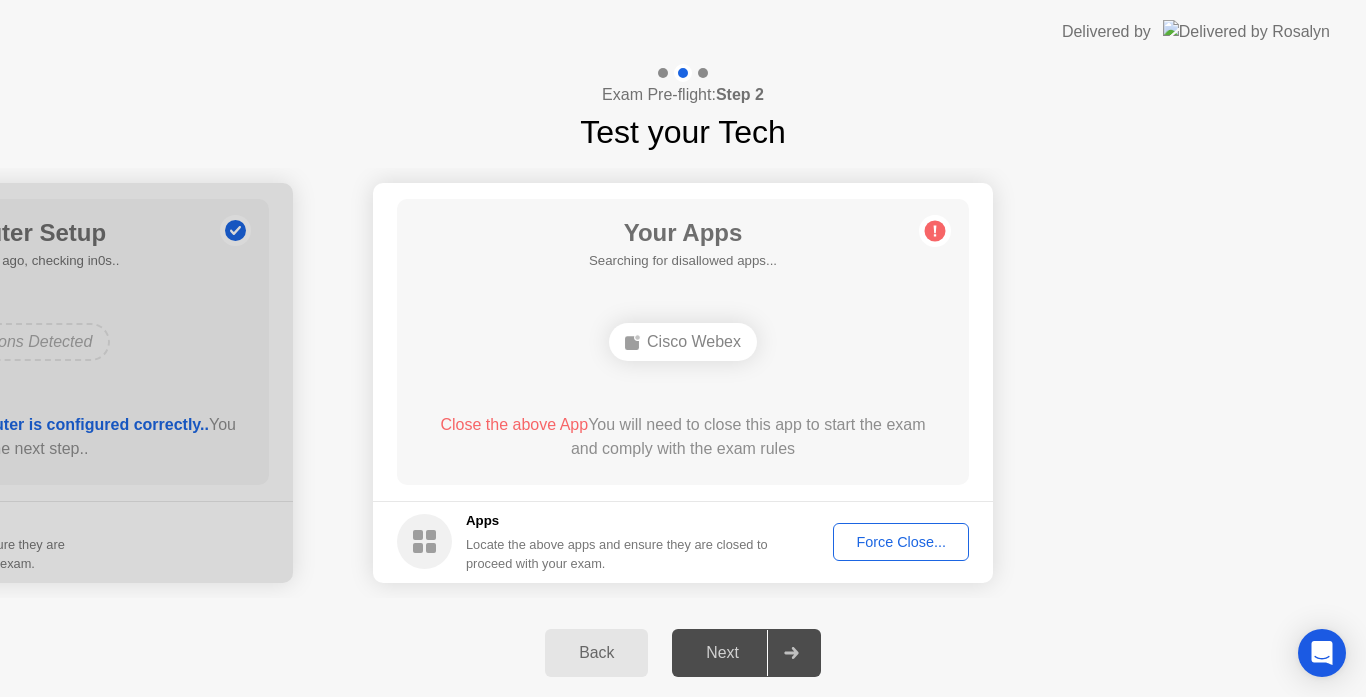 click on "Back" 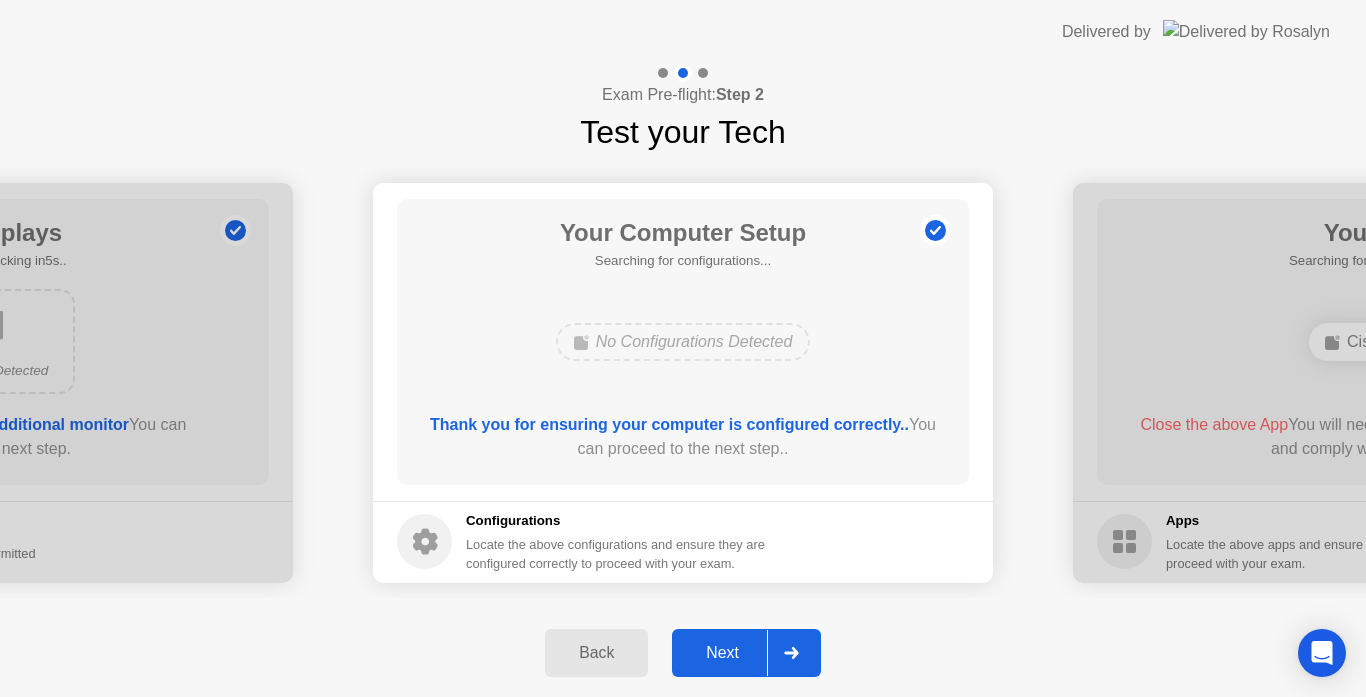 click on "Back" 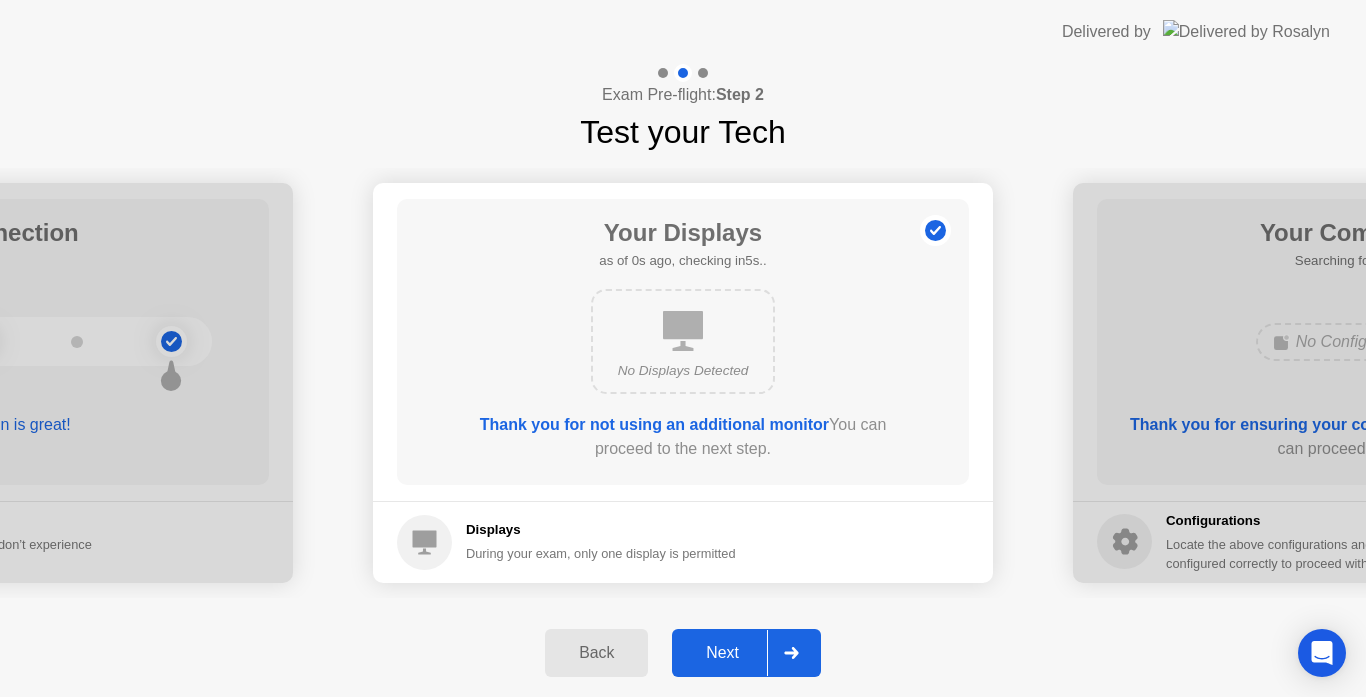 click on "Back" 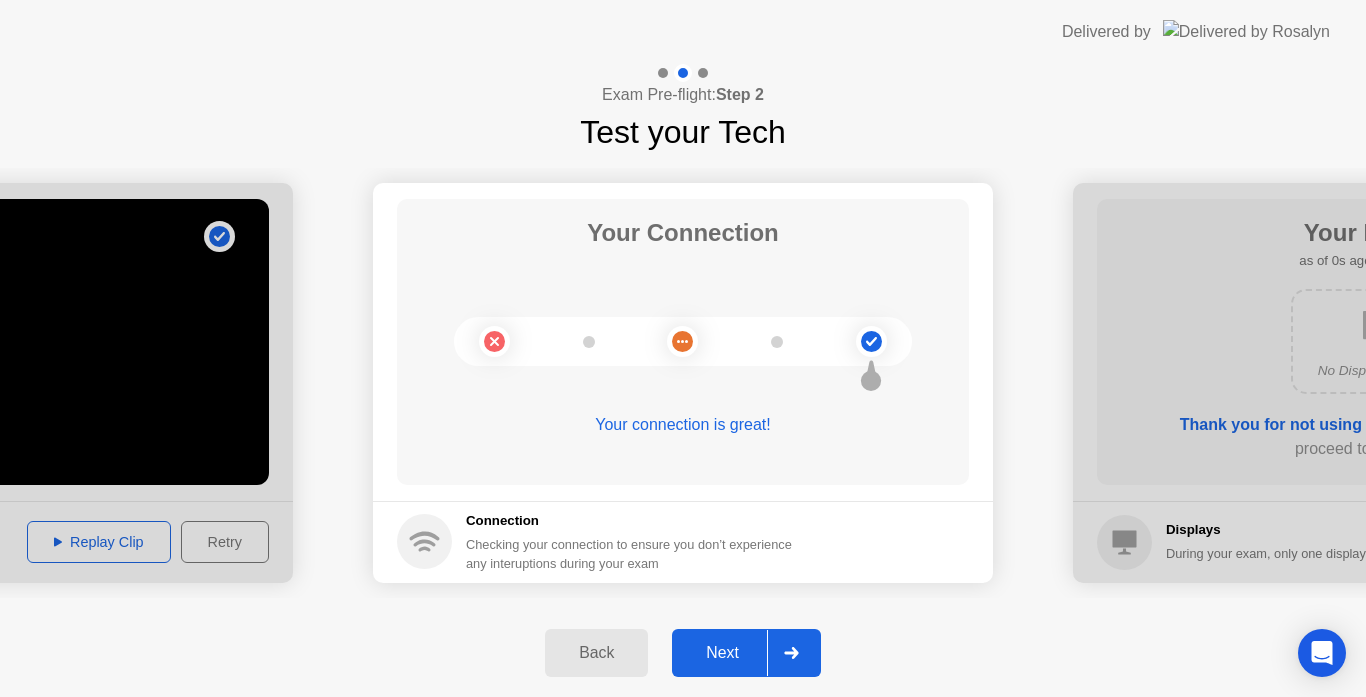 click on "Back" 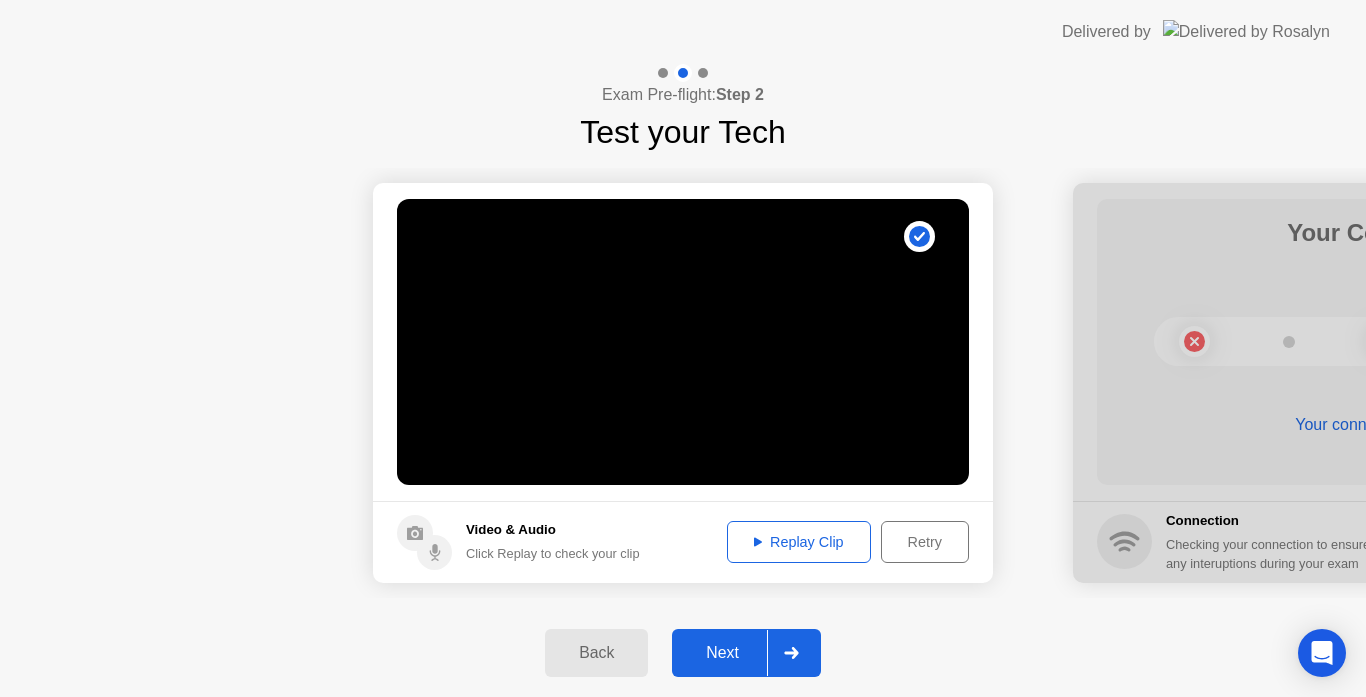 click on "Next" 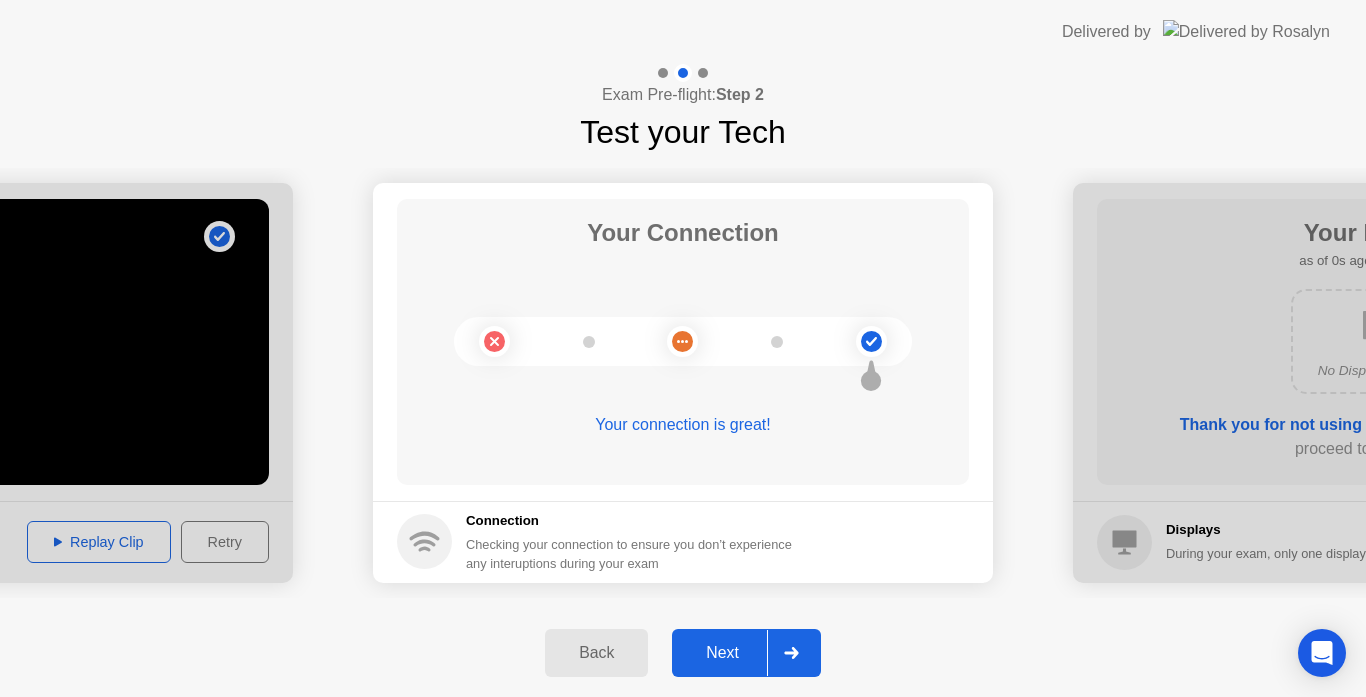 click on "Next" 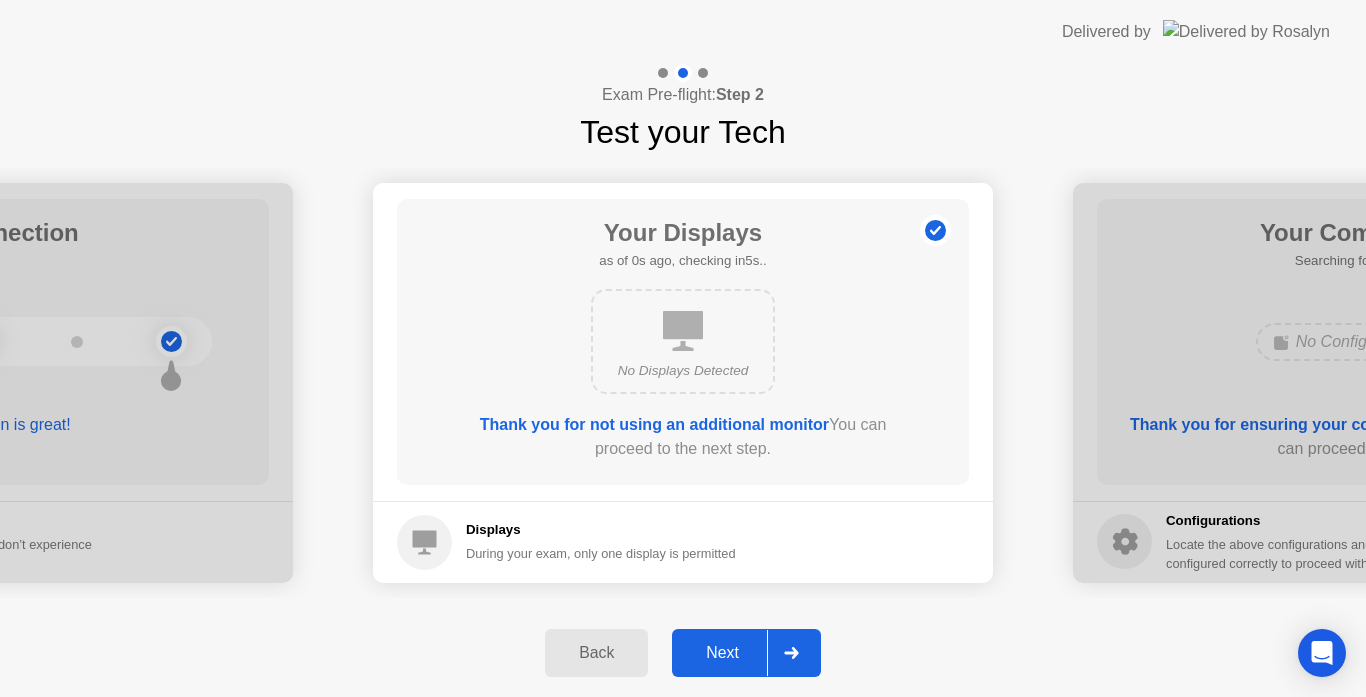 click on "Next" 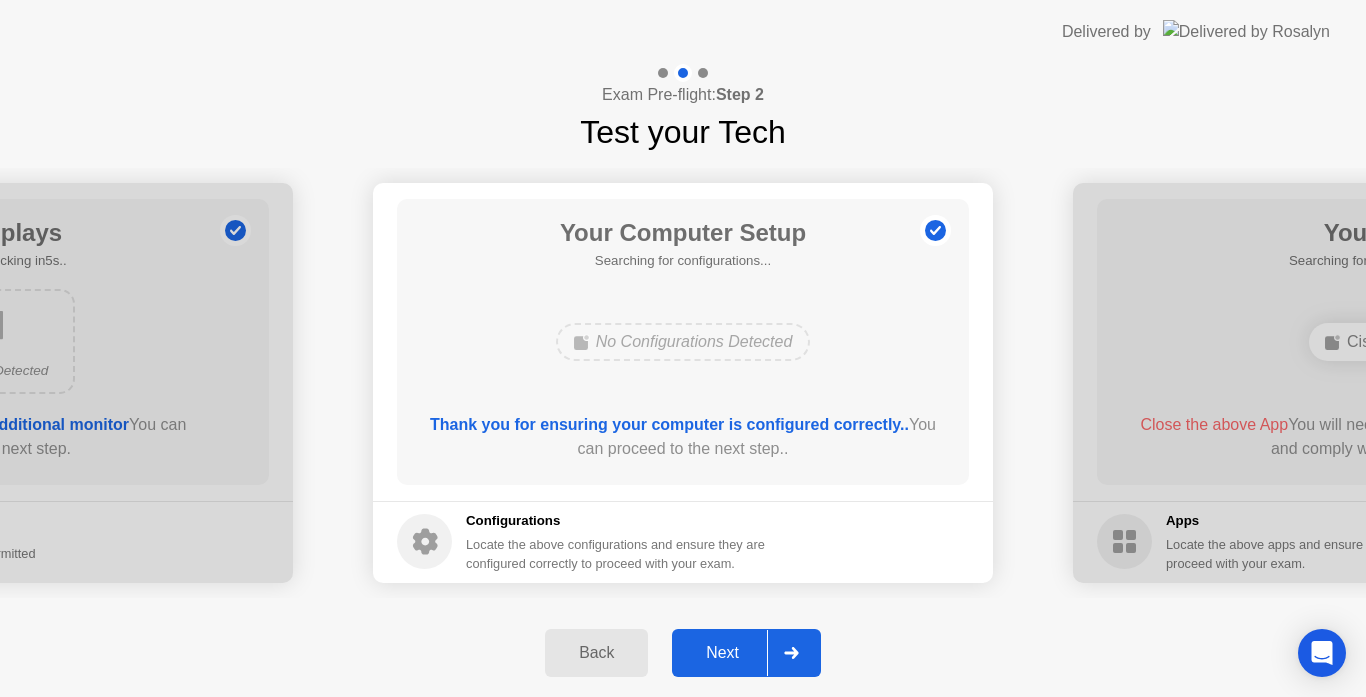 click on "Next" 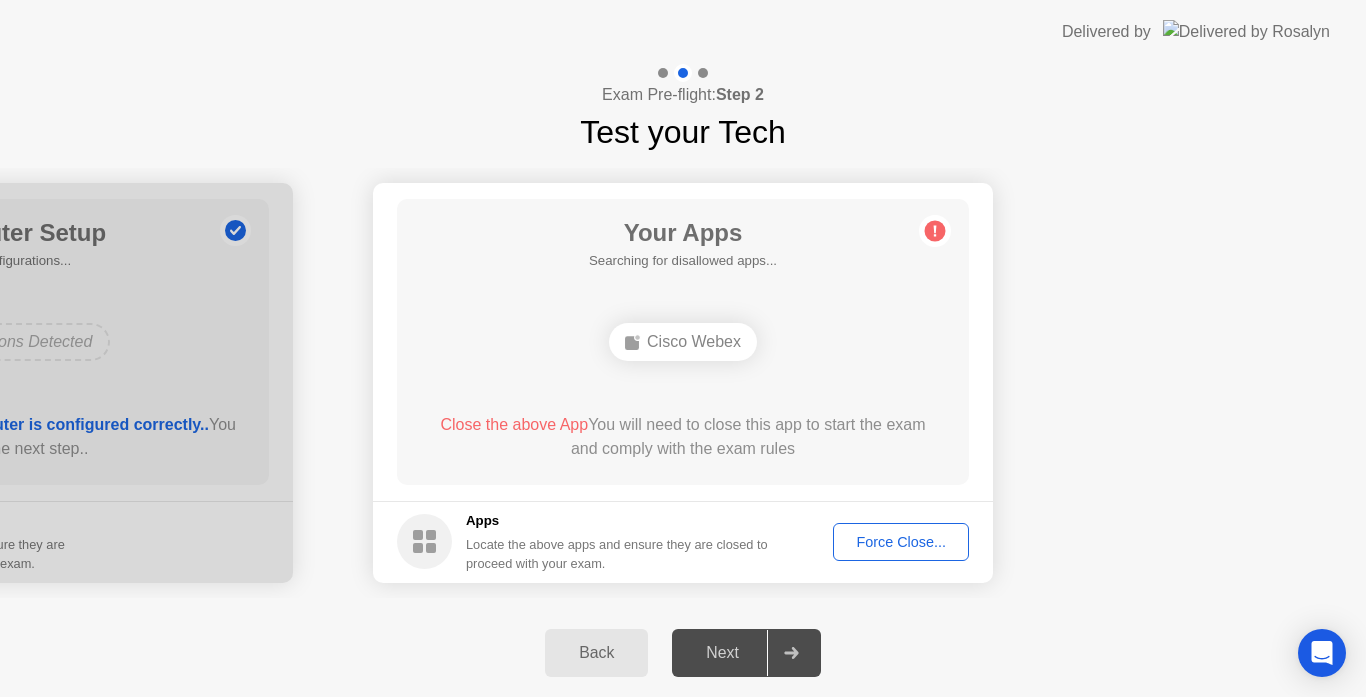 click on "Next" 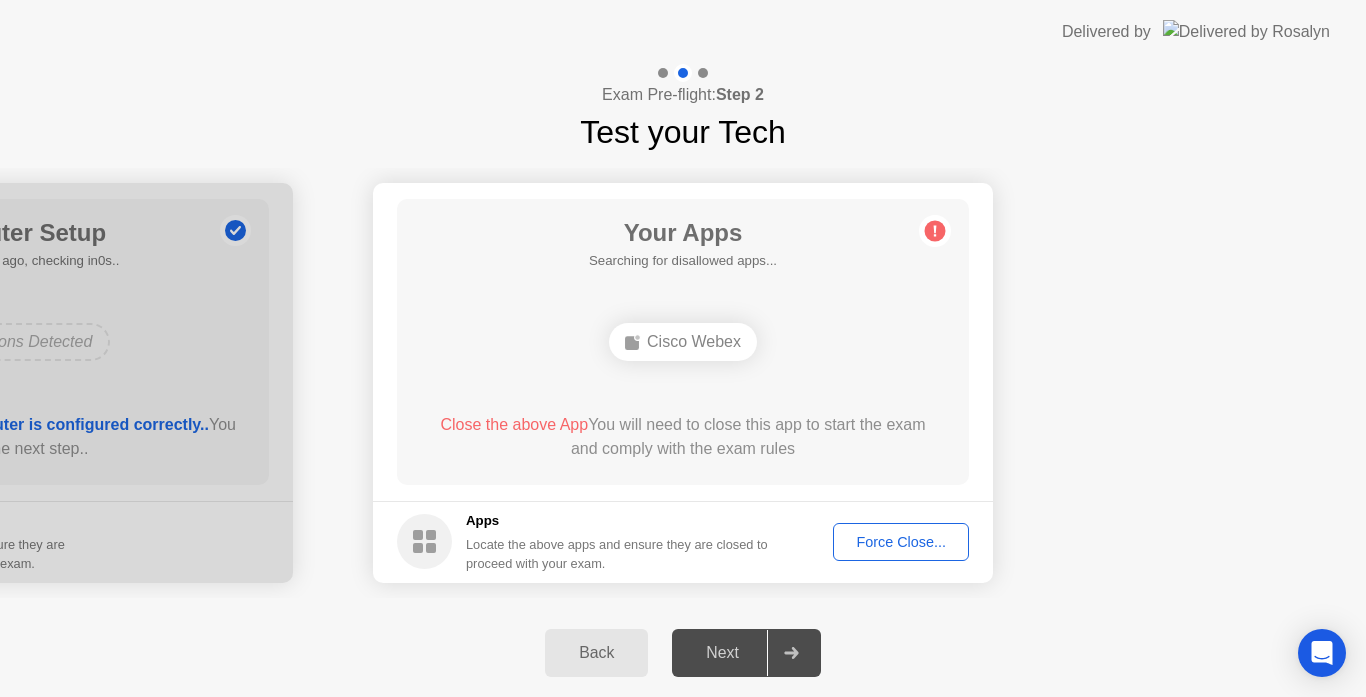 click on "**********" 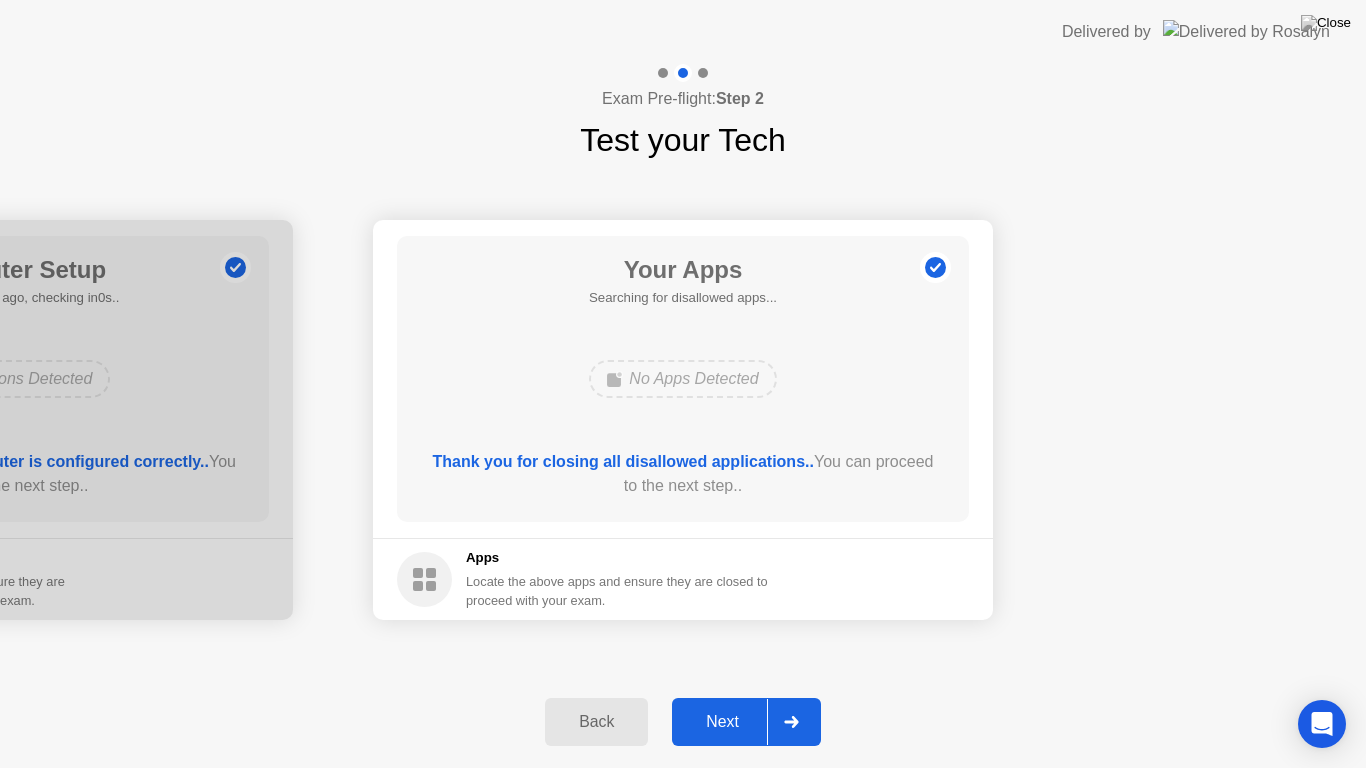 click on "Next" 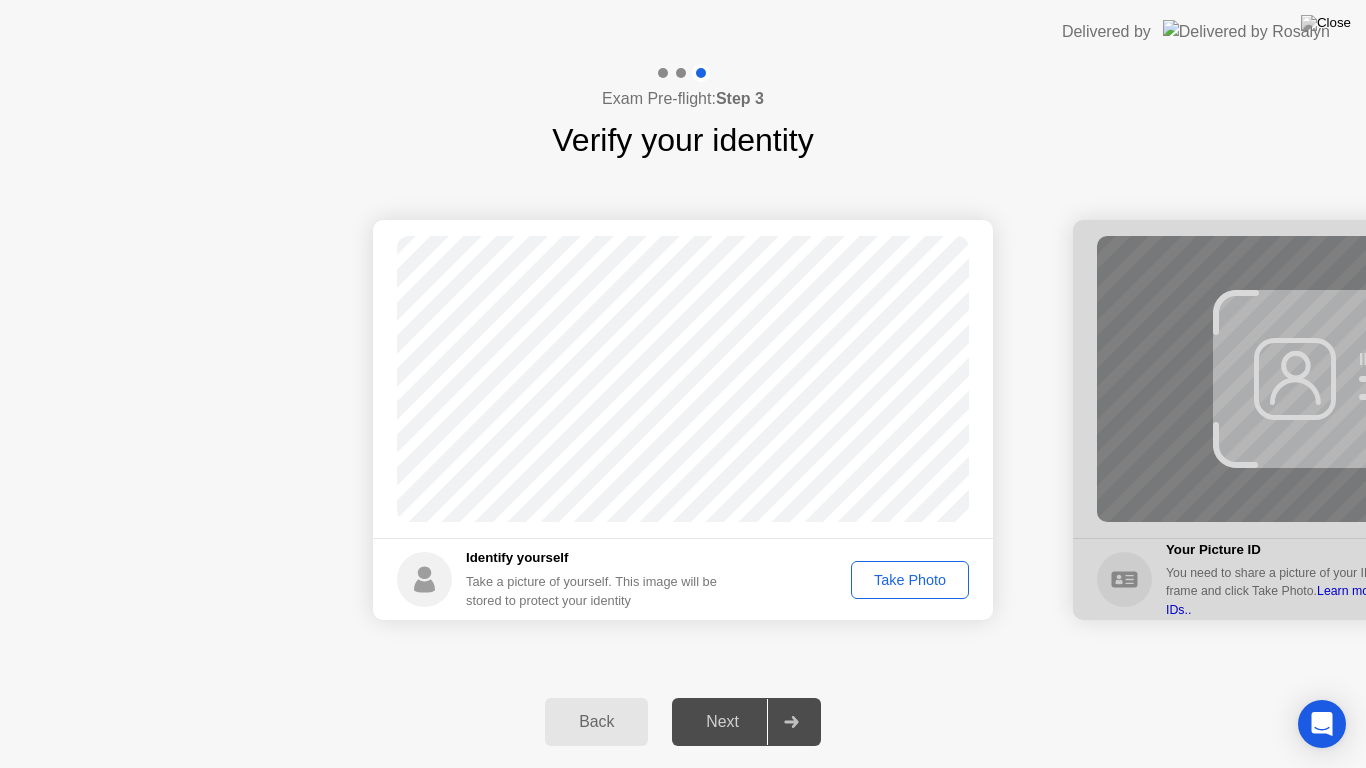click on "Take Photo" 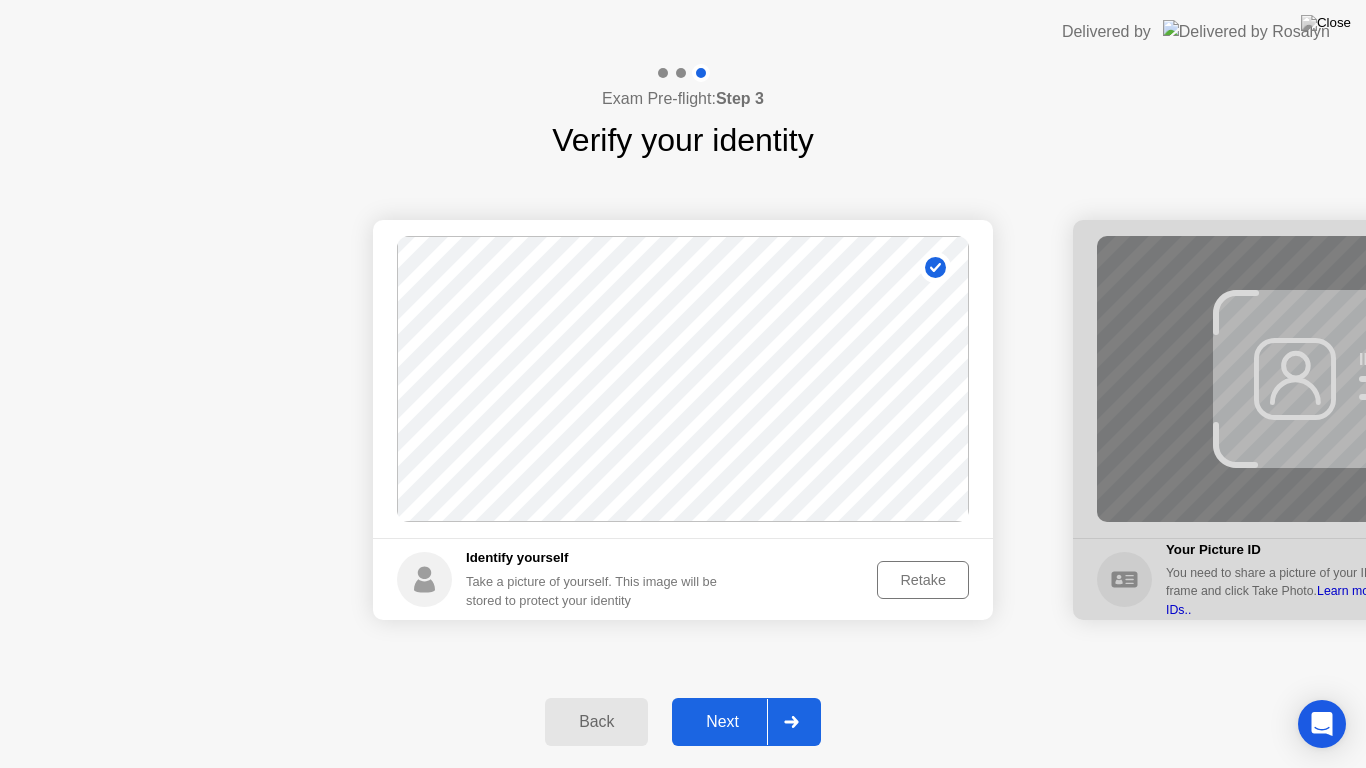 click on "Next" 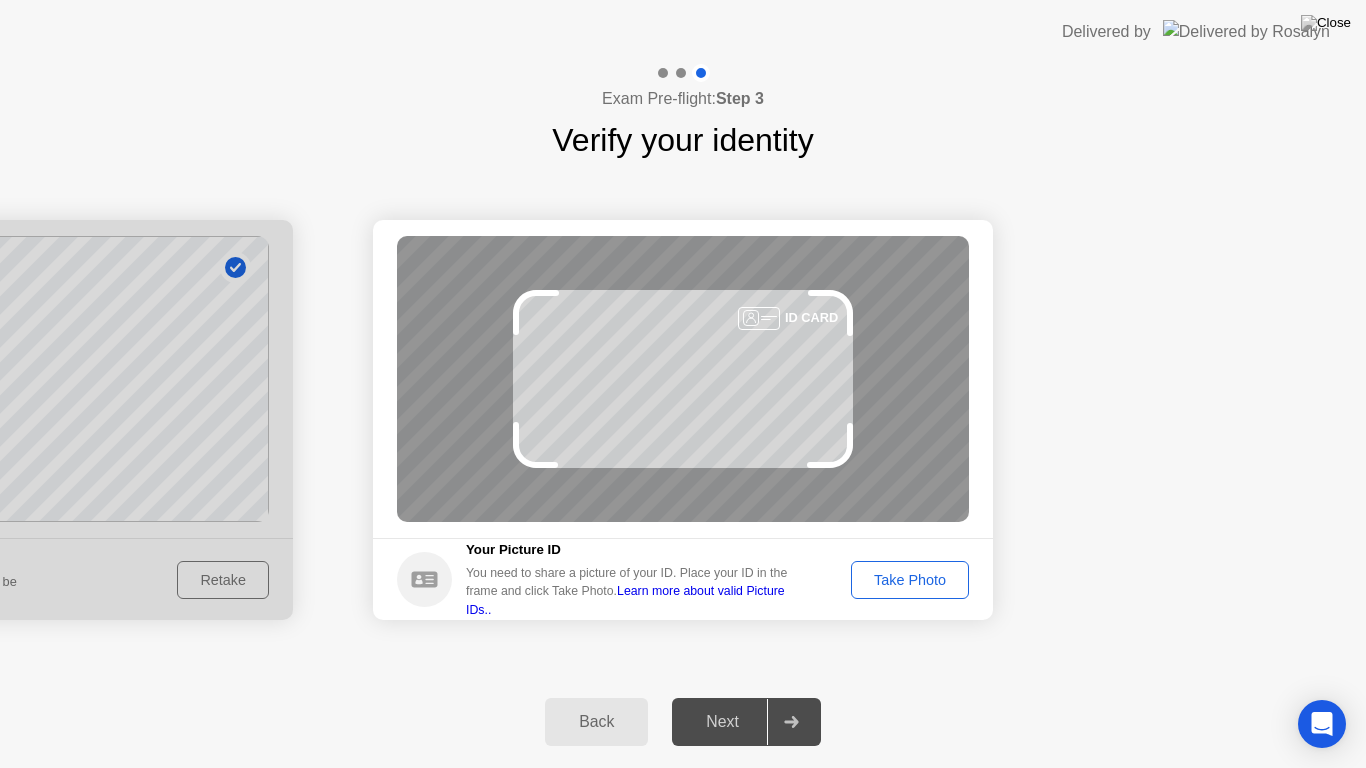 click on "Take Photo" 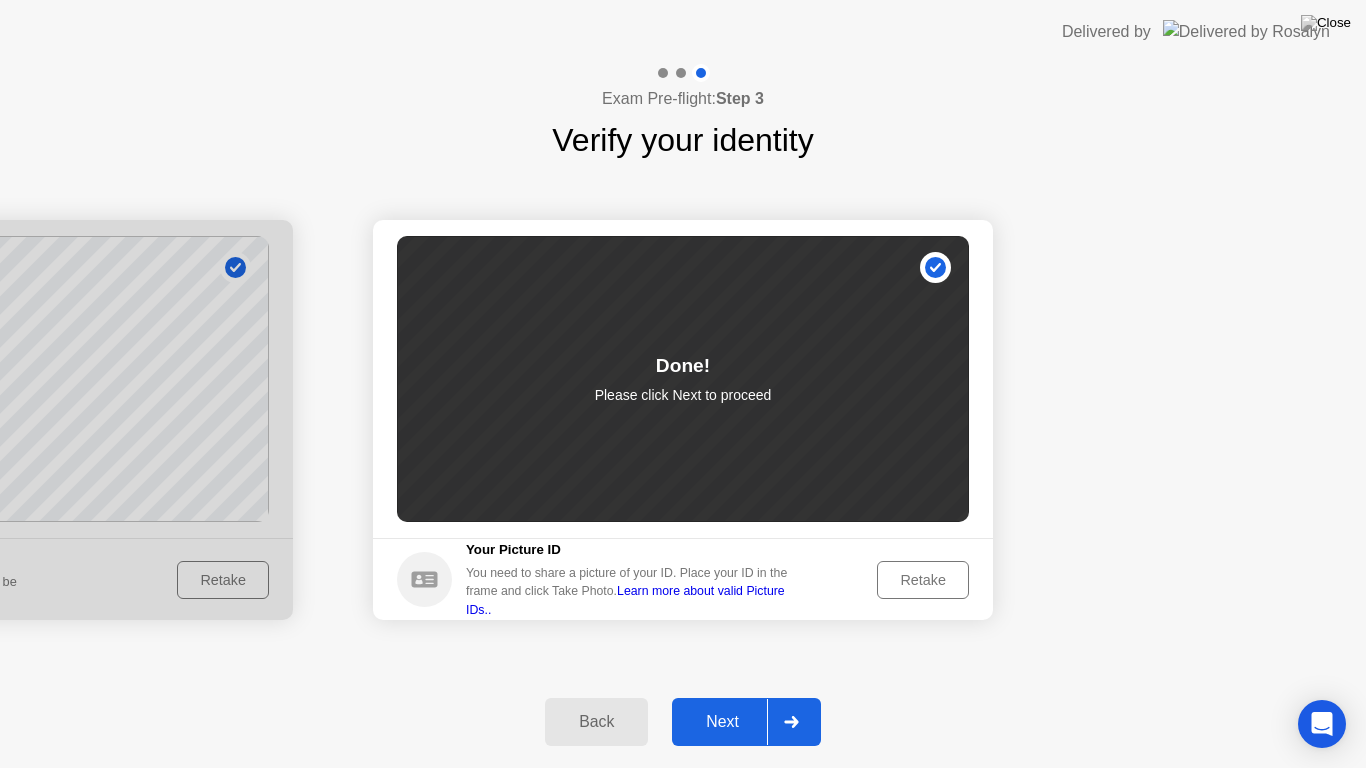 click on "Next" 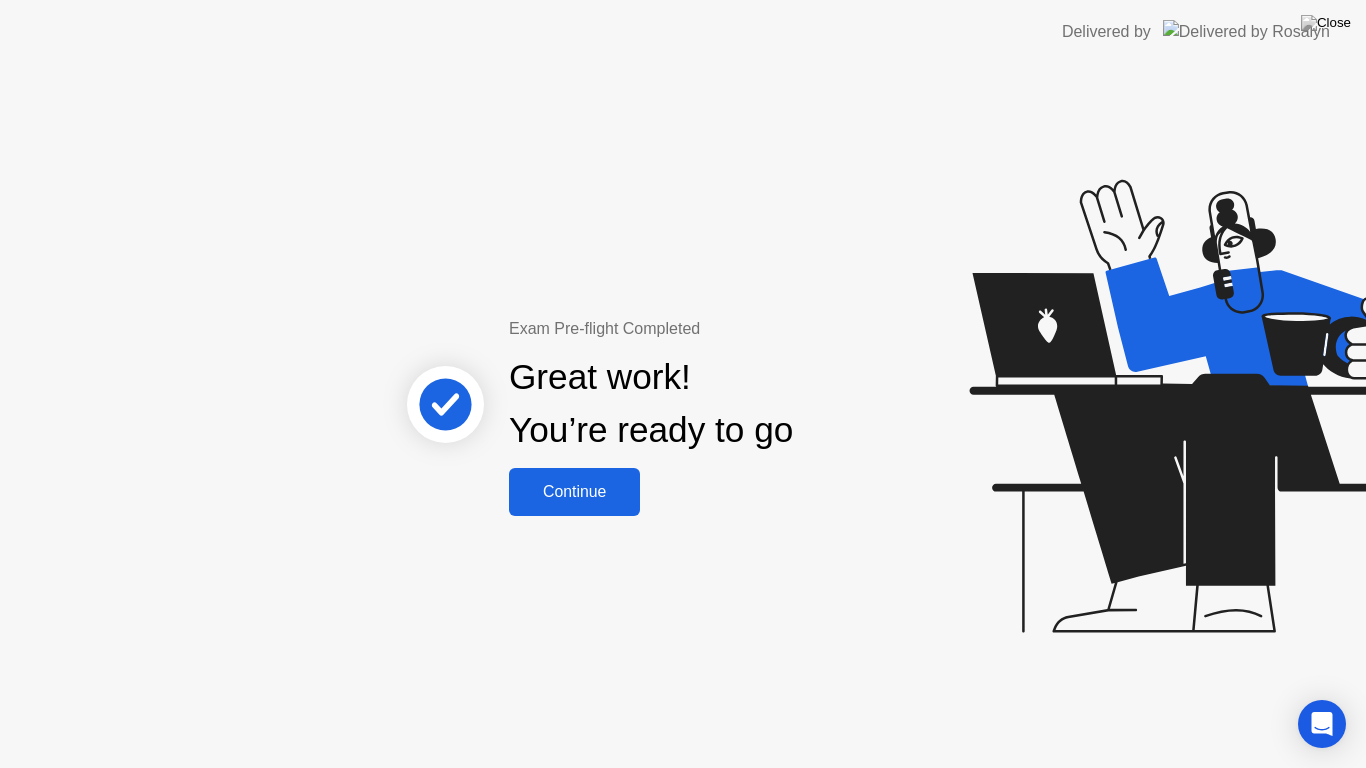 click on "Continue" 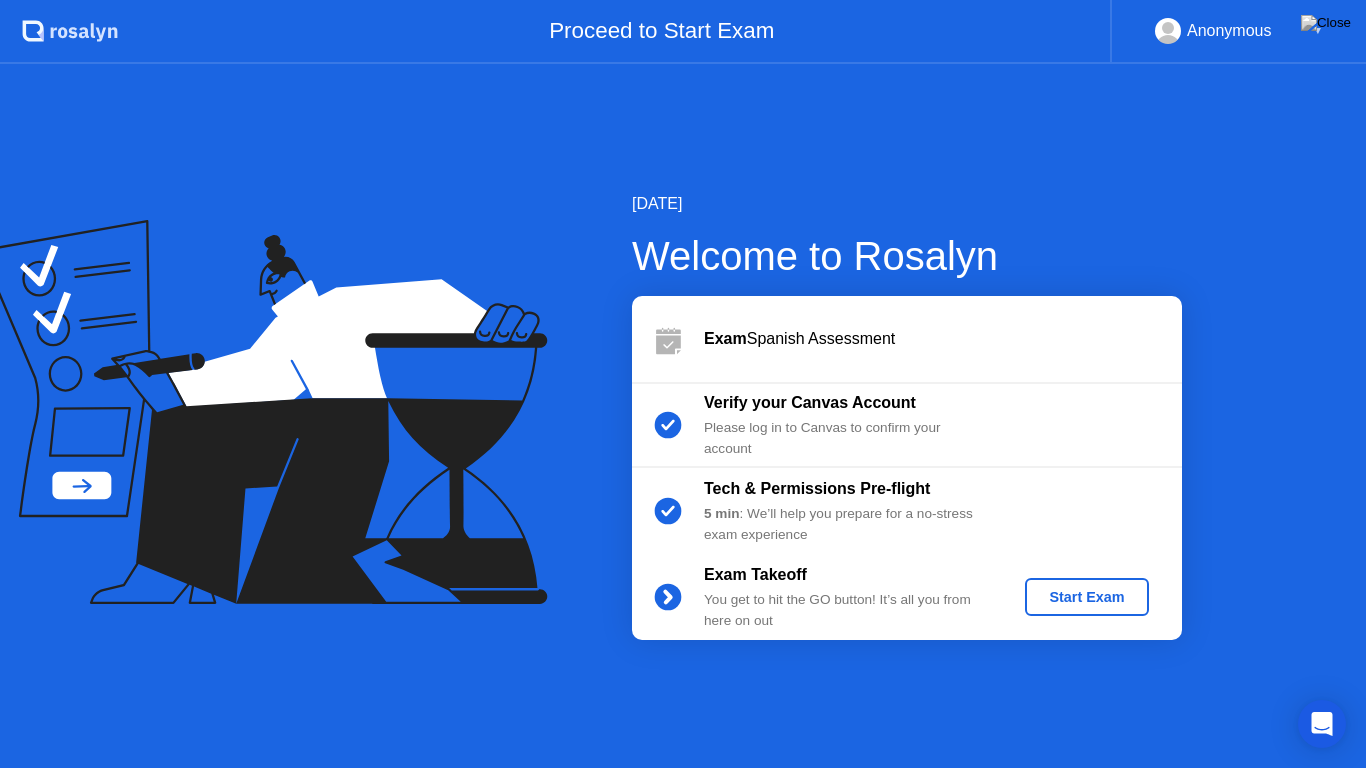 click on "Start Exam" 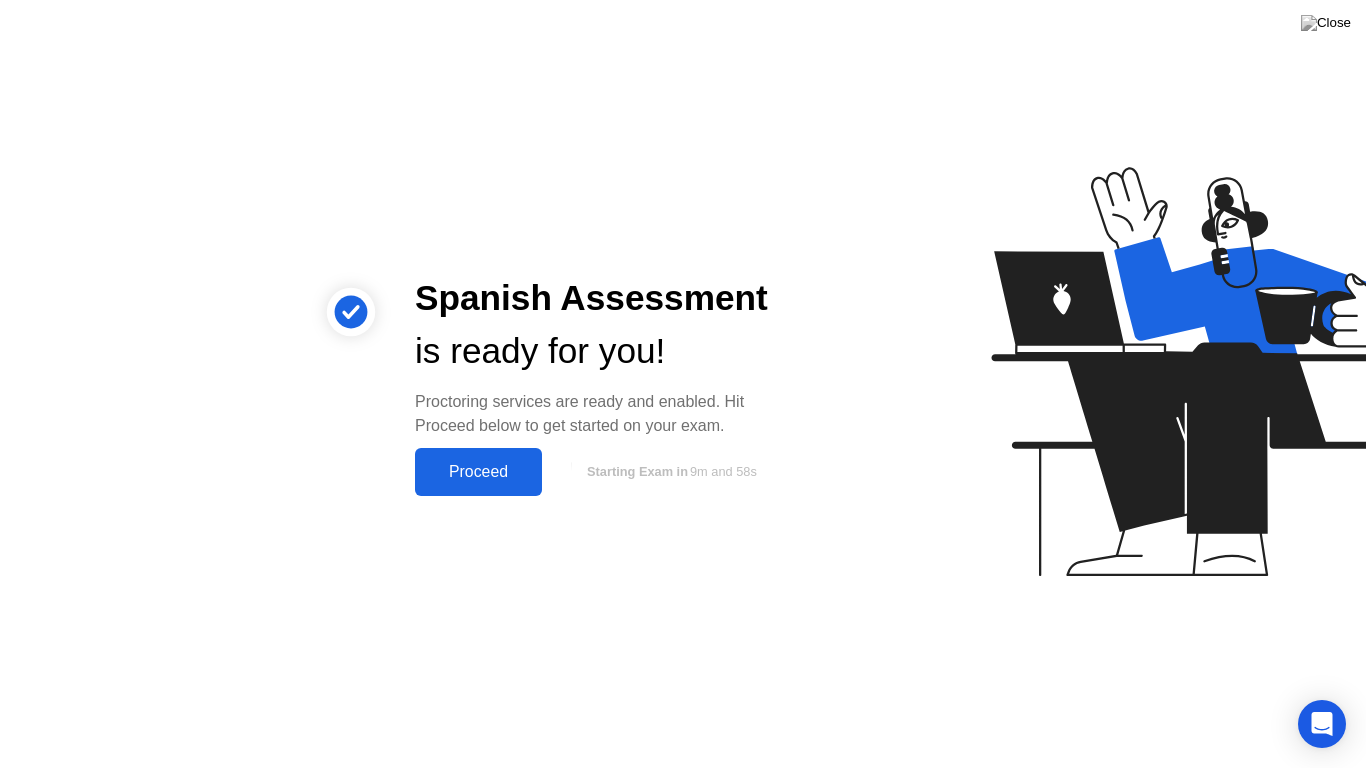 click on "Proceed" 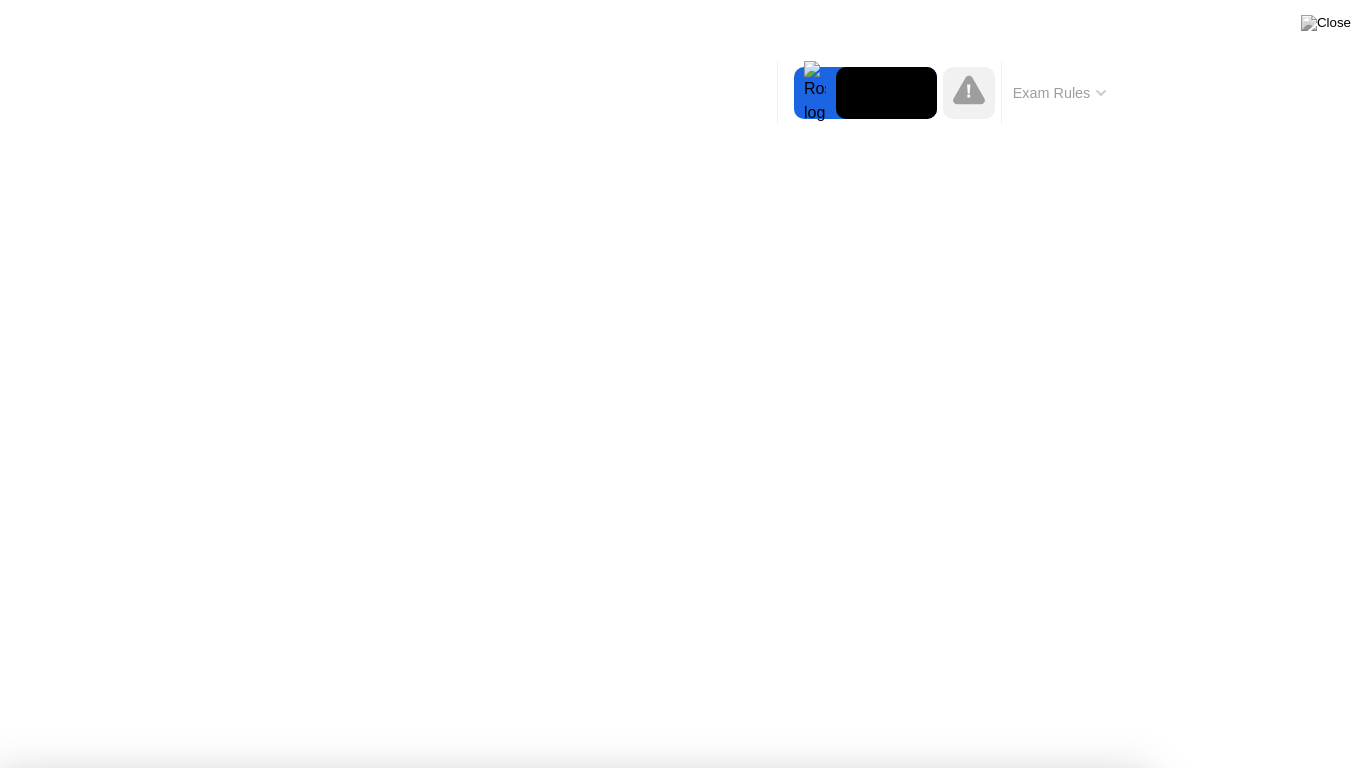 click on "Got it!" at bounding box center (672, 1314) 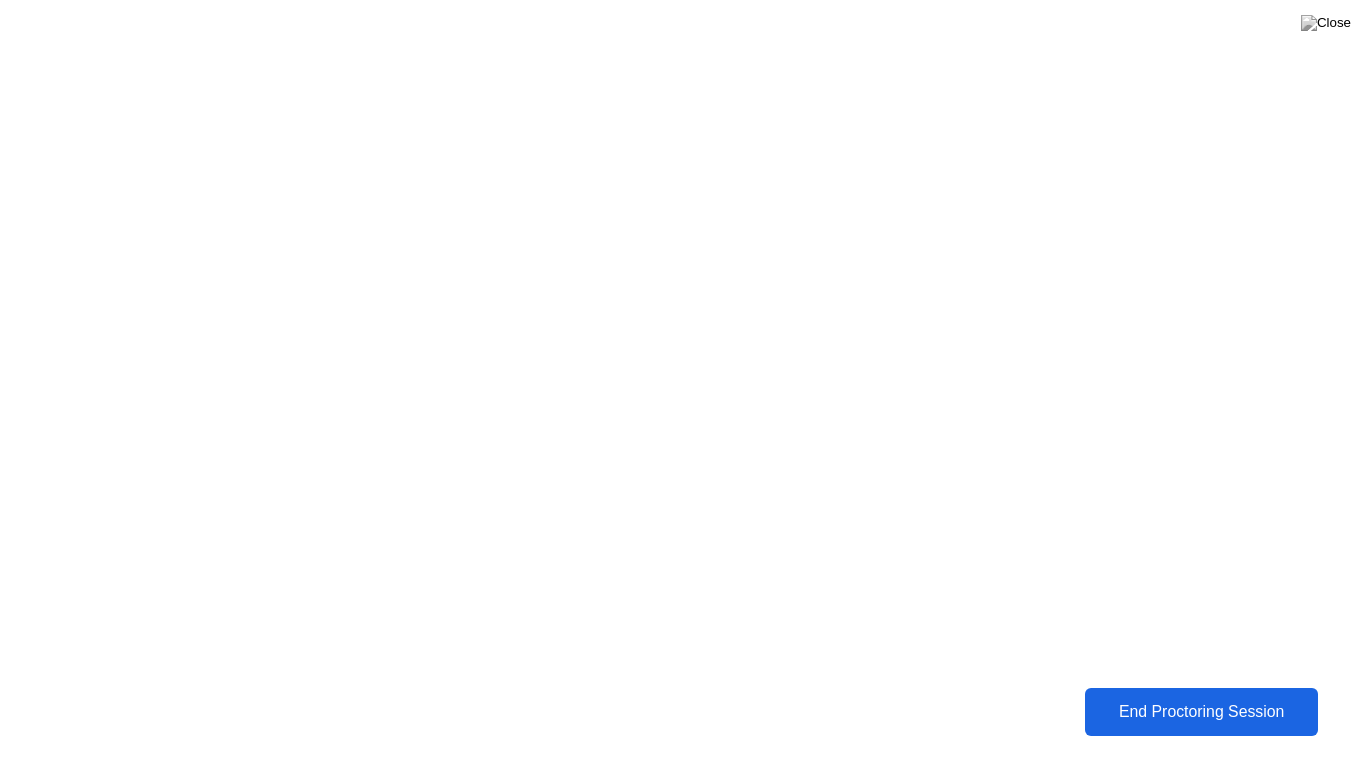 click on "End Proctoring Session" 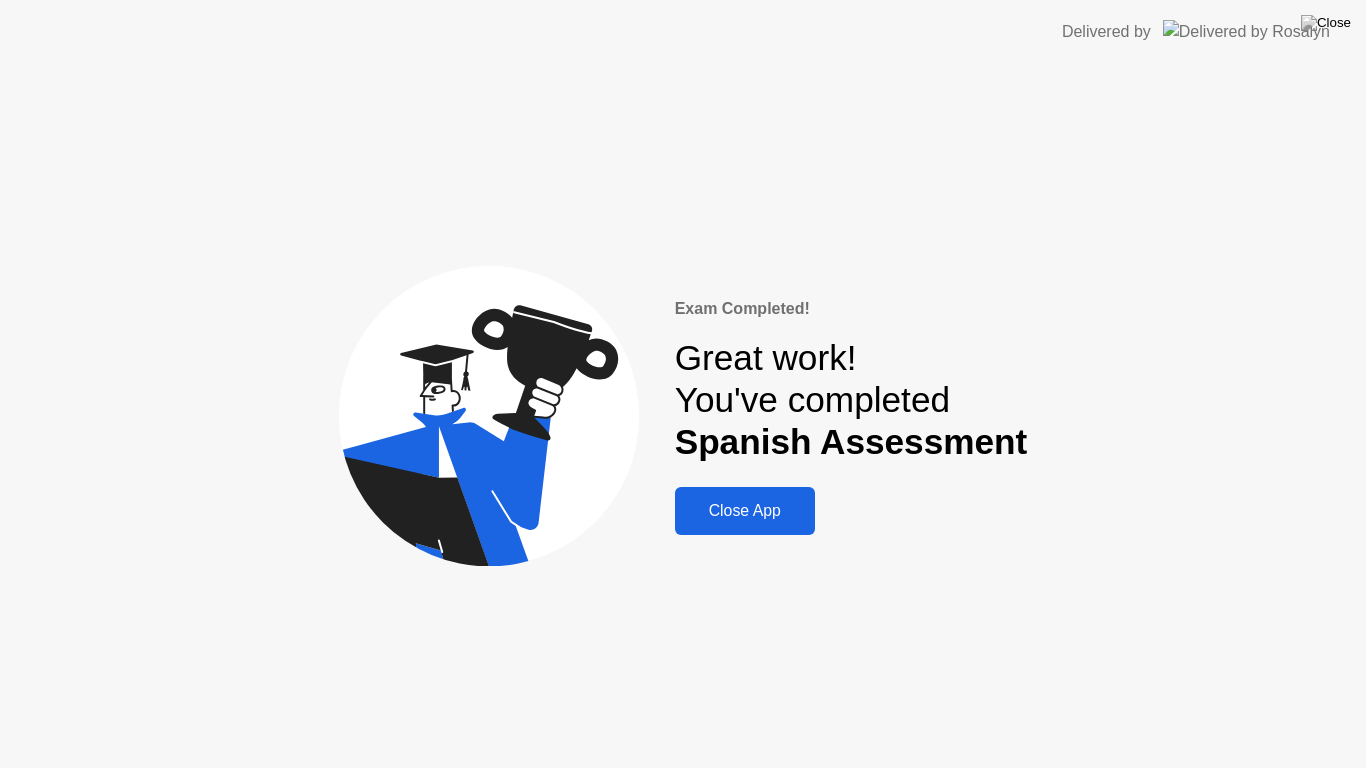 click on "Close App" 